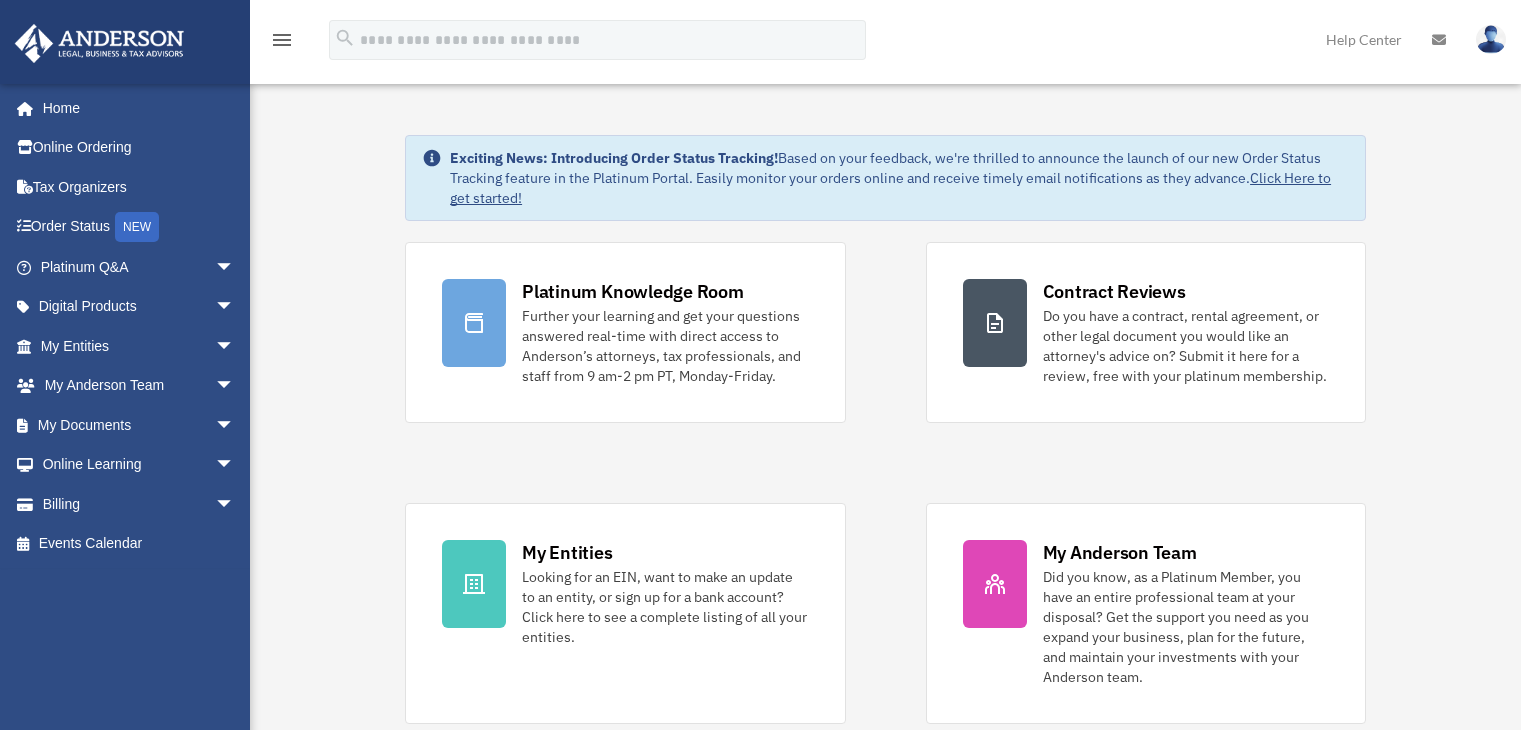 scroll, scrollTop: 0, scrollLeft: 0, axis: both 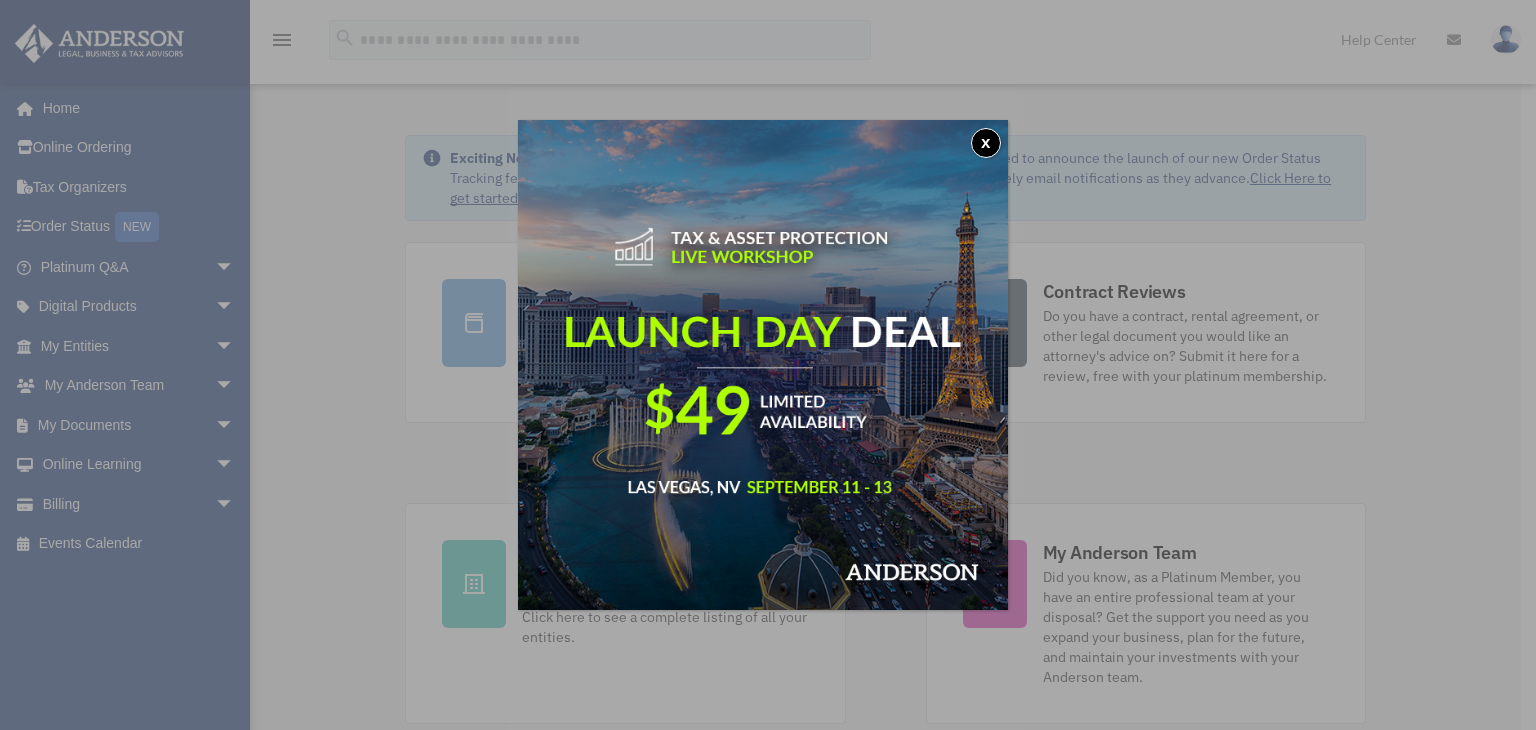 click on "x" at bounding box center (986, 143) 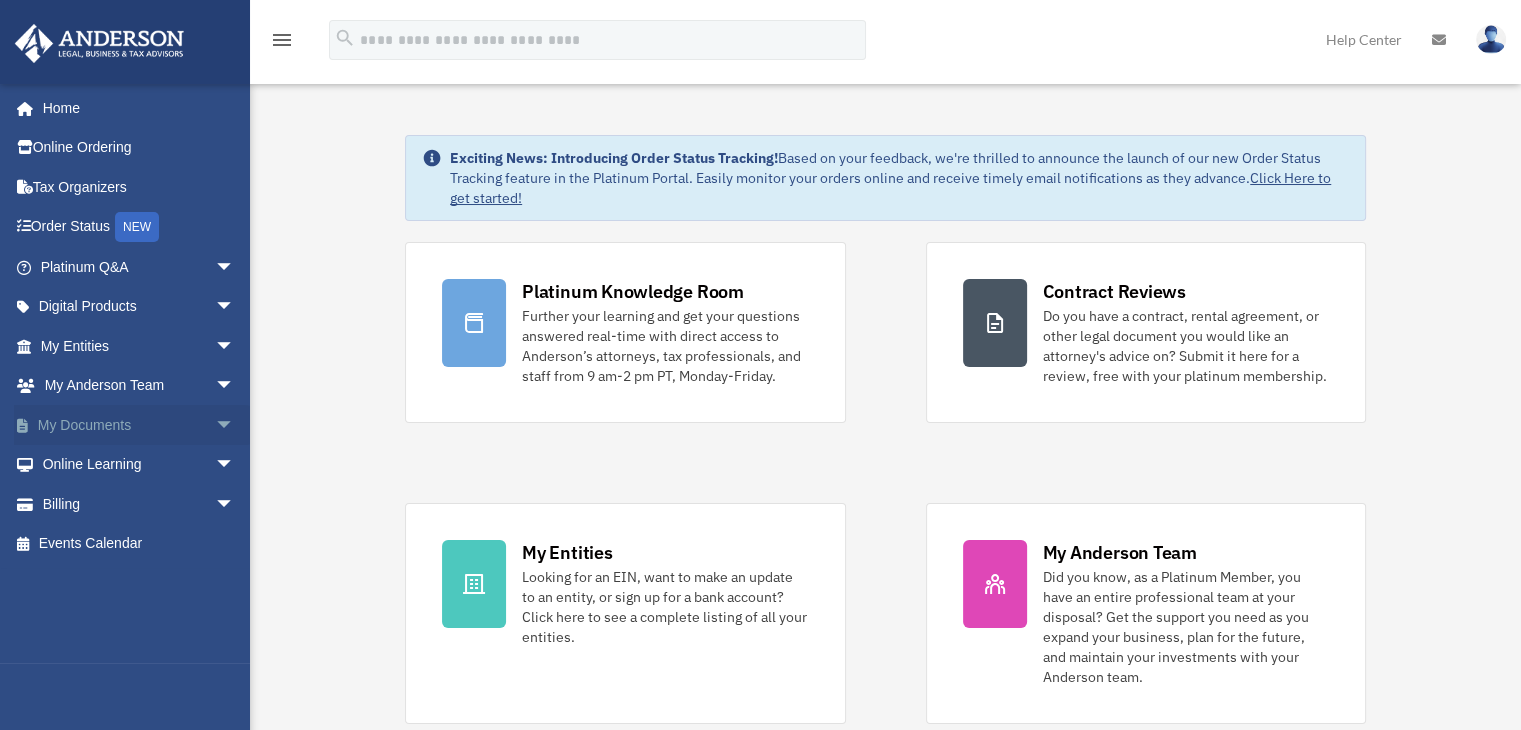 click on "arrow_drop_down" at bounding box center (235, 425) 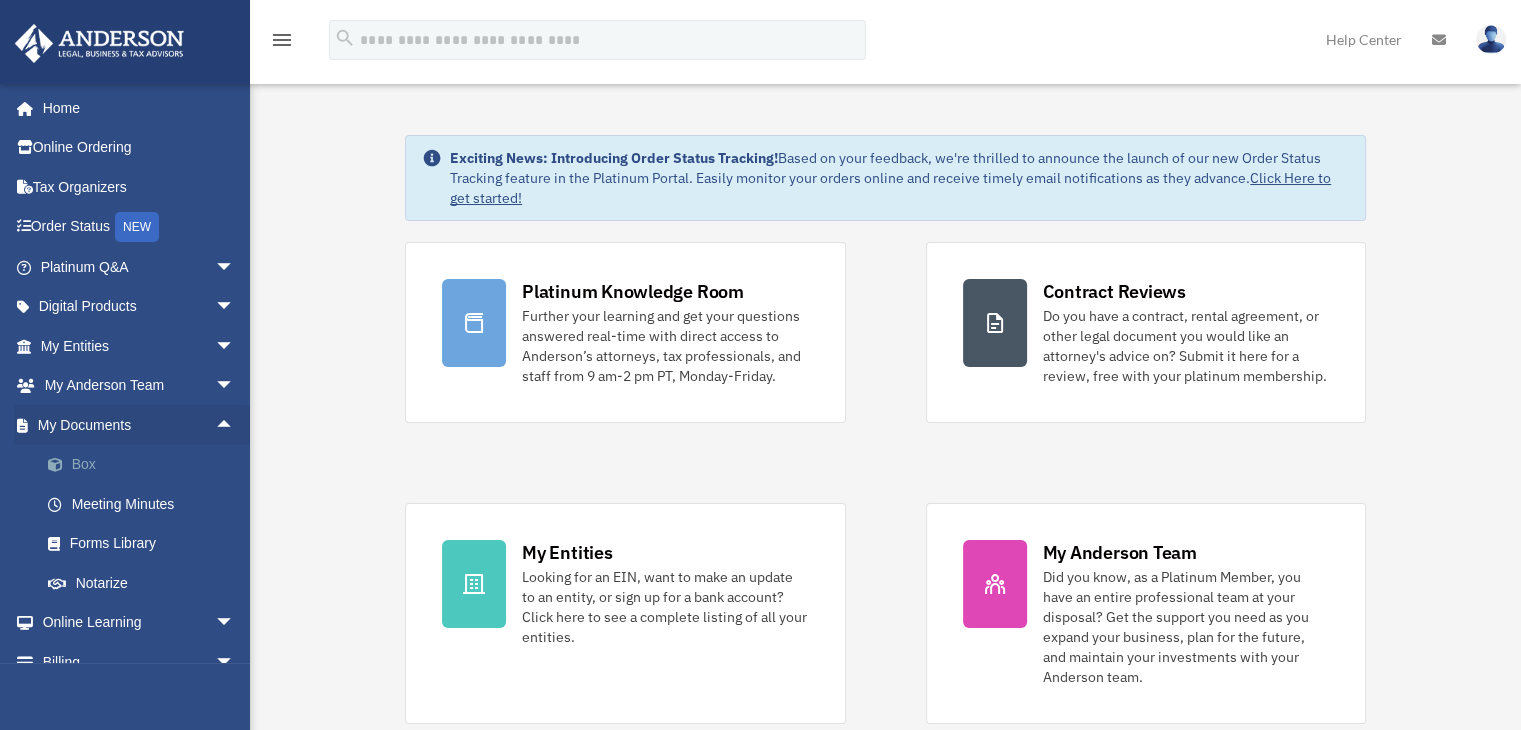 click on "Box" at bounding box center (146, 465) 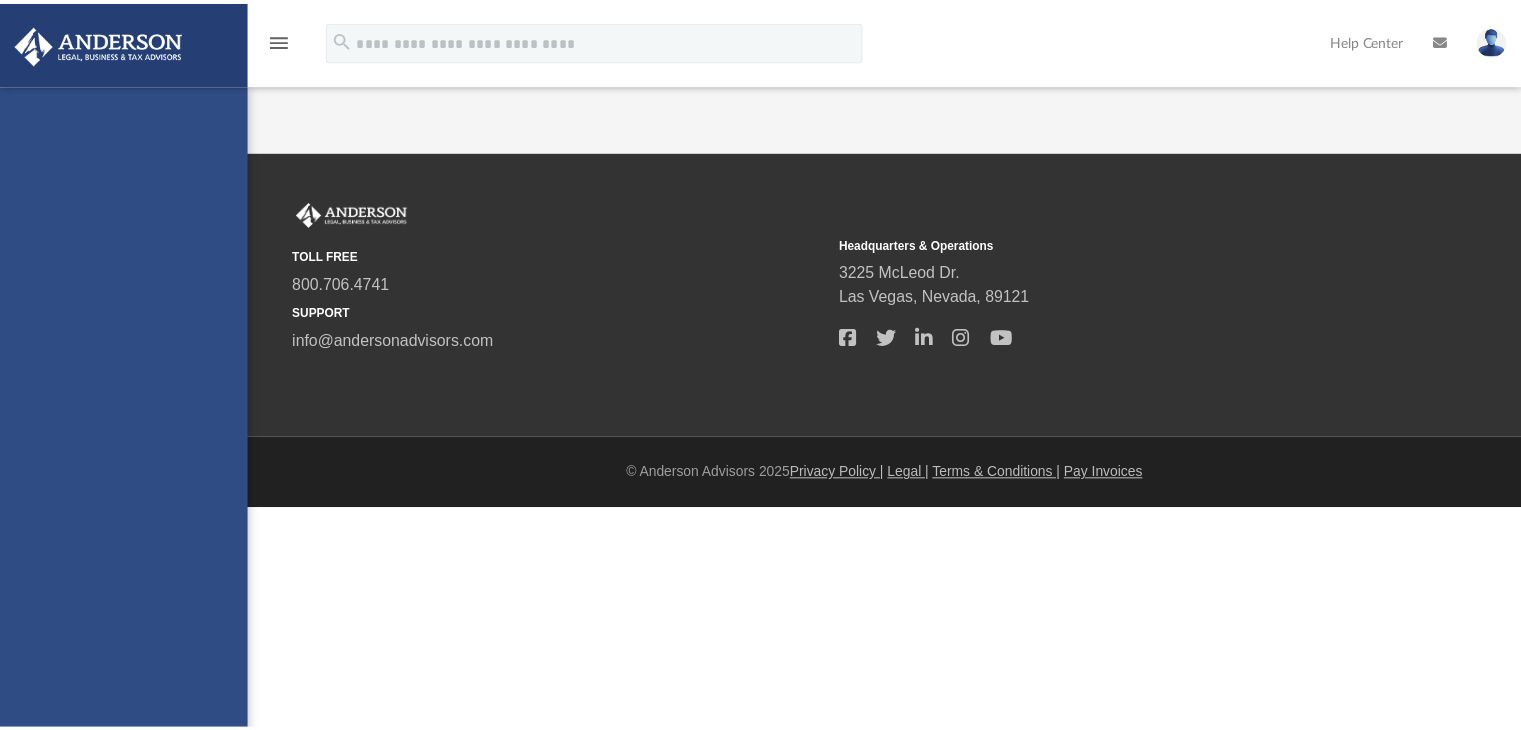 scroll, scrollTop: 0, scrollLeft: 0, axis: both 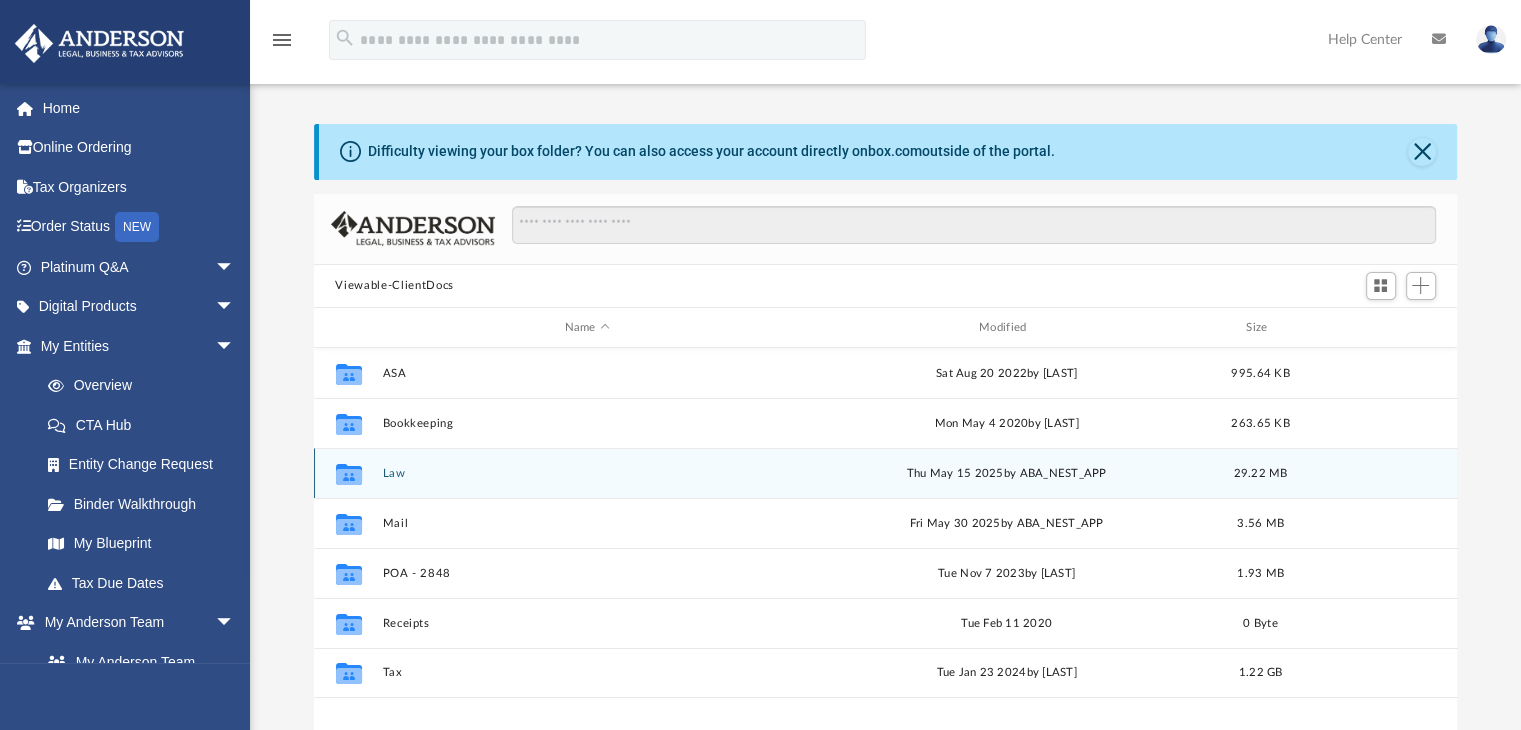 click on "Law" at bounding box center (587, 473) 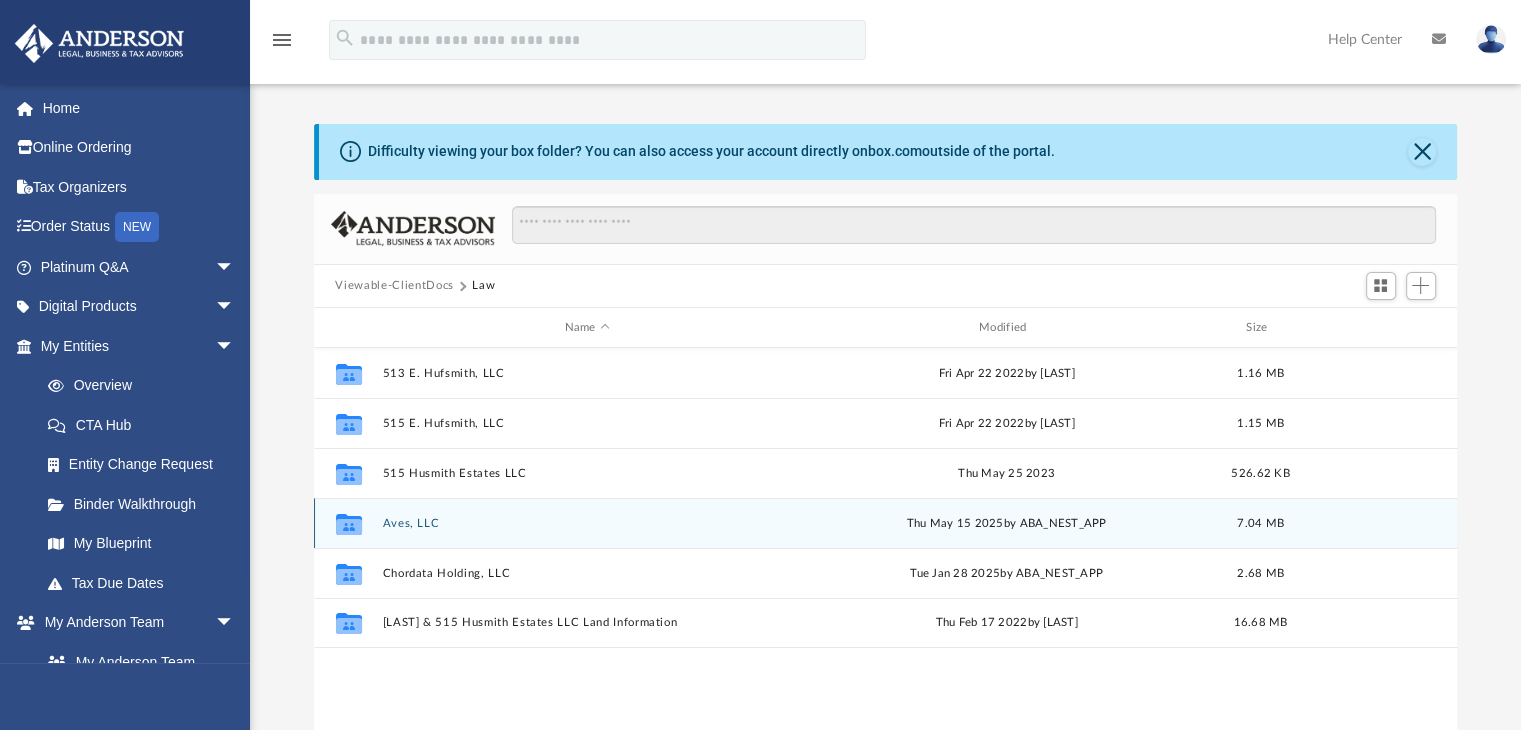 click on "Collaborated Folder [LLC] [DAY] [MONTH] [YEAR]  by [INITIALS] [SIZE]" at bounding box center [886, 523] 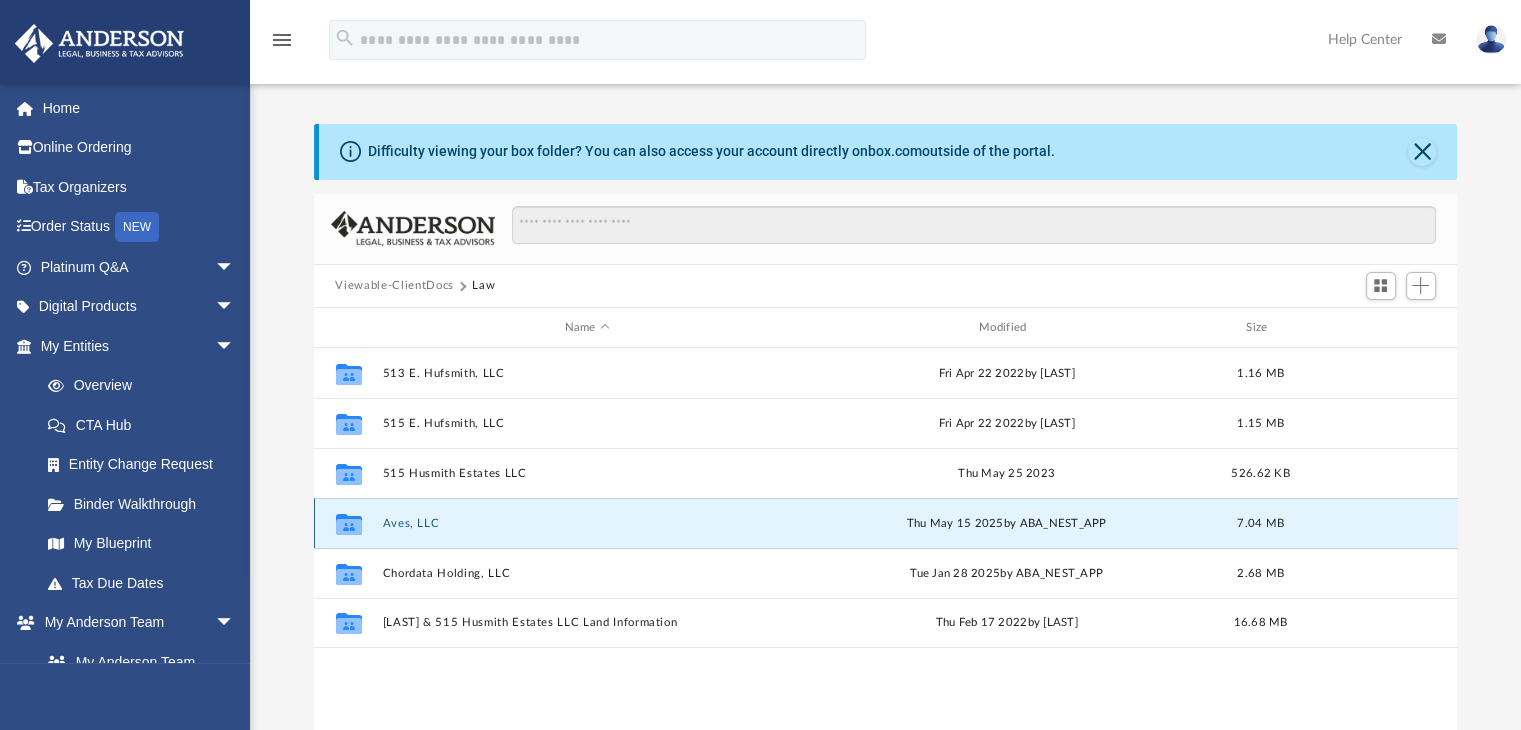 click on "Collaborated Folder [LLC] [DAY] [MONTH] [YEAR]  by [INITIALS] [SIZE]" at bounding box center (886, 523) 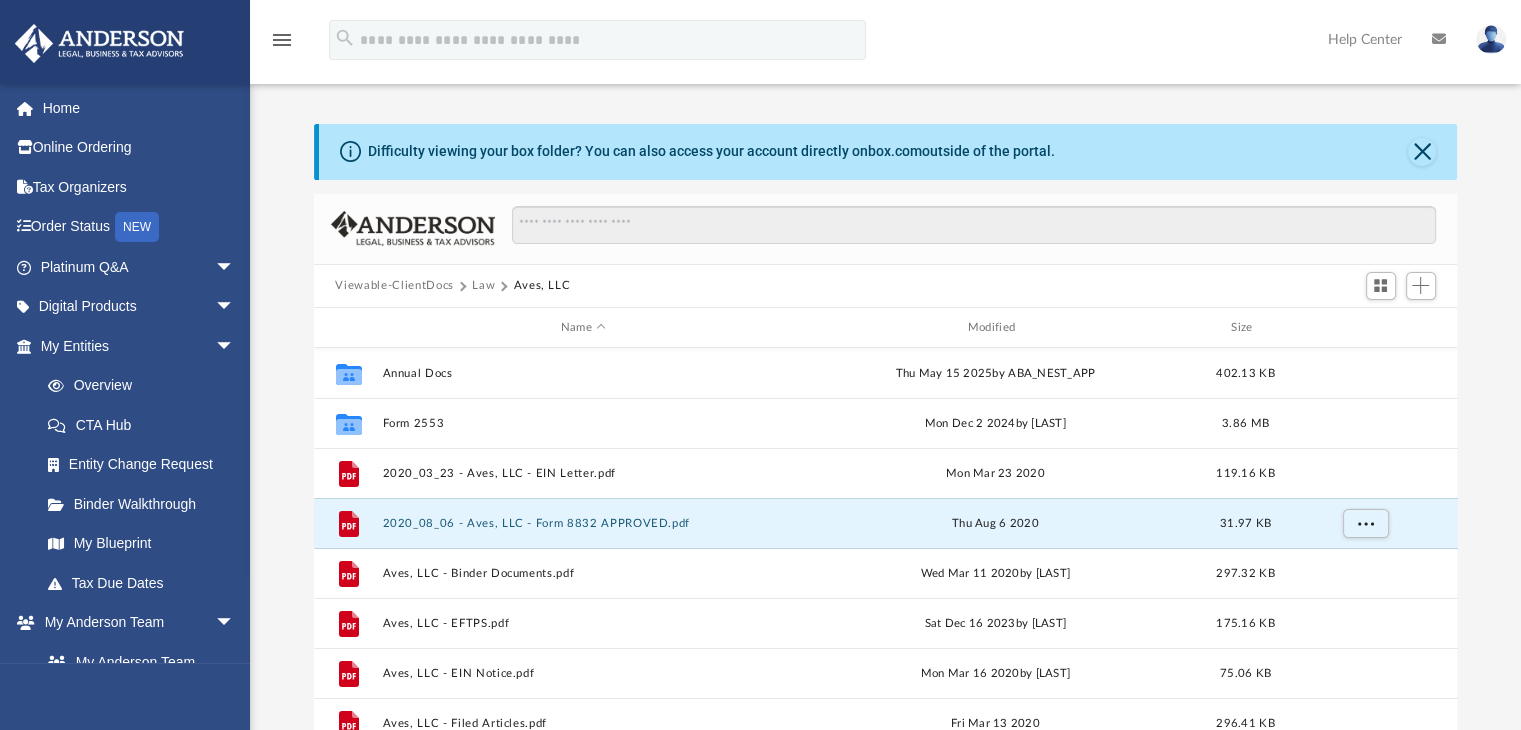 drag, startPoint x: 424, startPoint y: 526, endPoint x: 1092, endPoint y: 21, distance: 837.4061 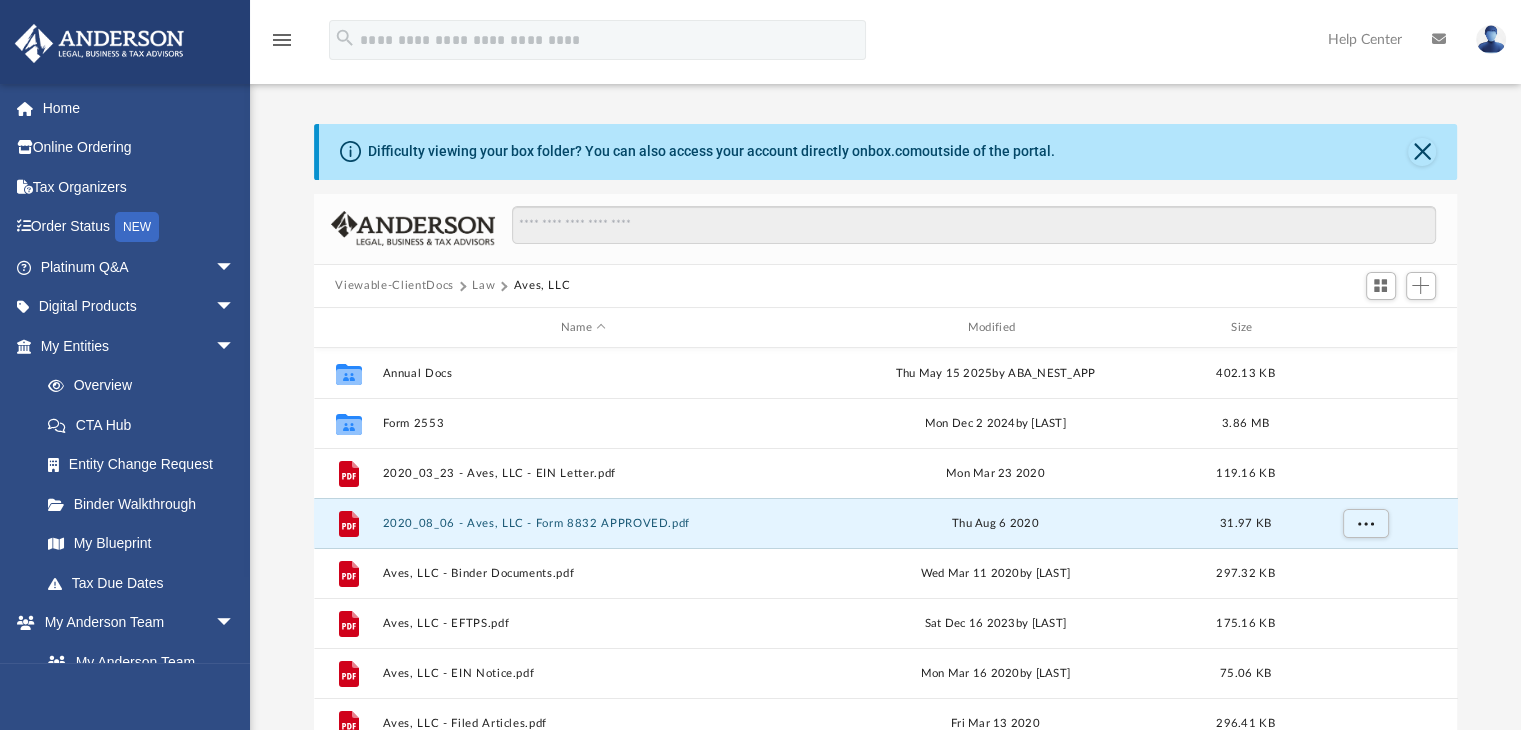 click on "menu
search
Site Menu		            	 add
dharvey@southtexasarch.com
My Profile
Reset Password
Logout
Help Center" at bounding box center (760, 49) 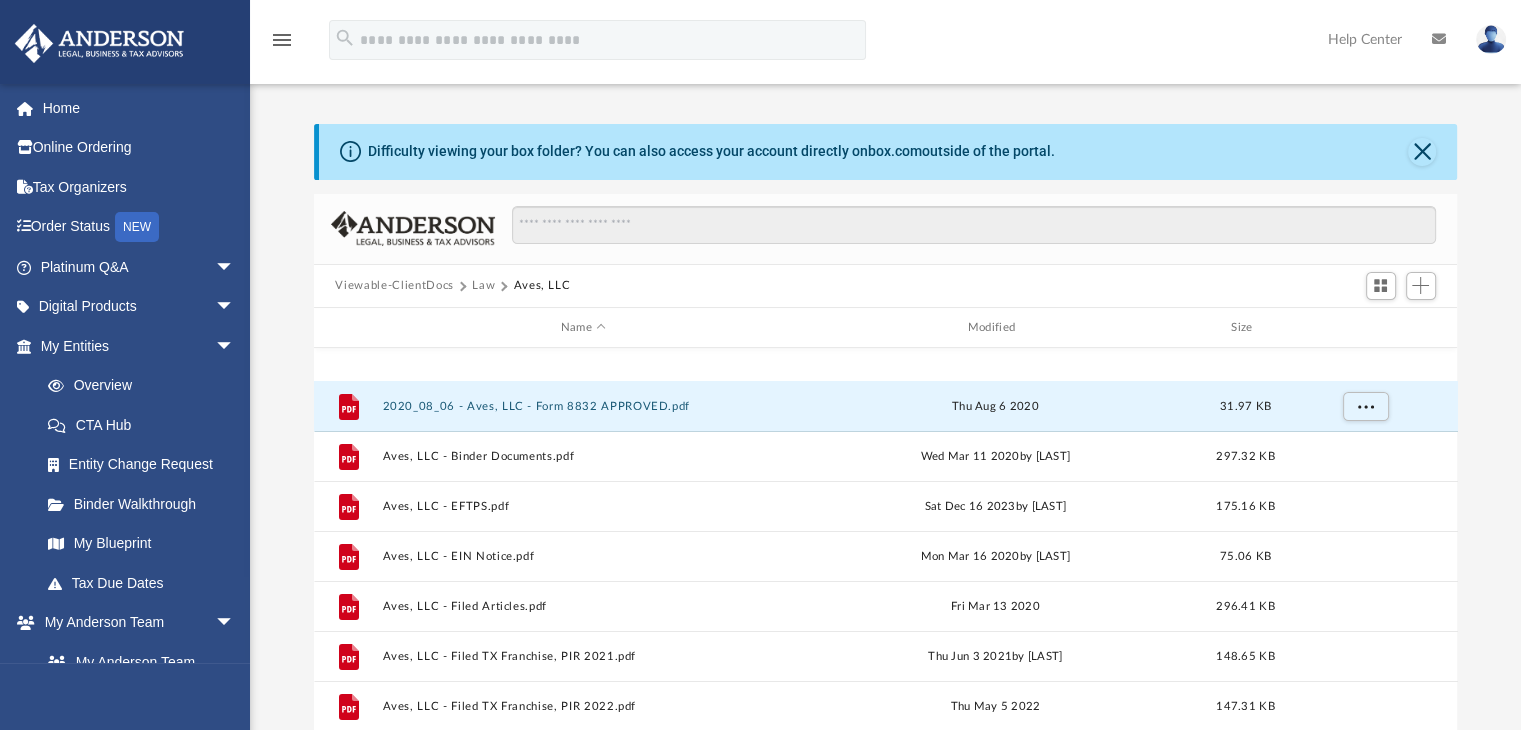 scroll, scrollTop: 200, scrollLeft: 0, axis: vertical 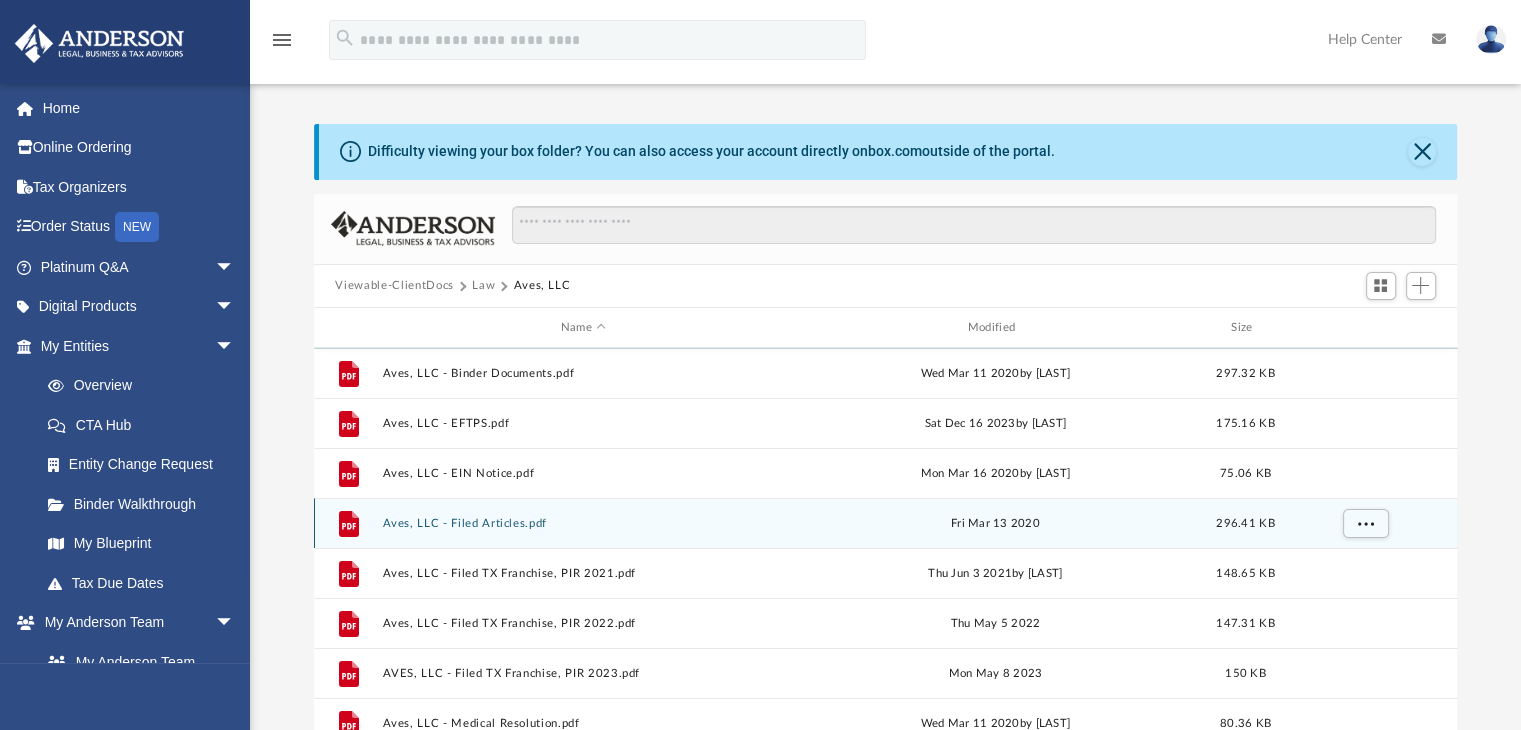 click on "File Aves, LLC - Filed Articles.pdf Fri Mar 13 2020 296.41 KB" at bounding box center [886, 523] 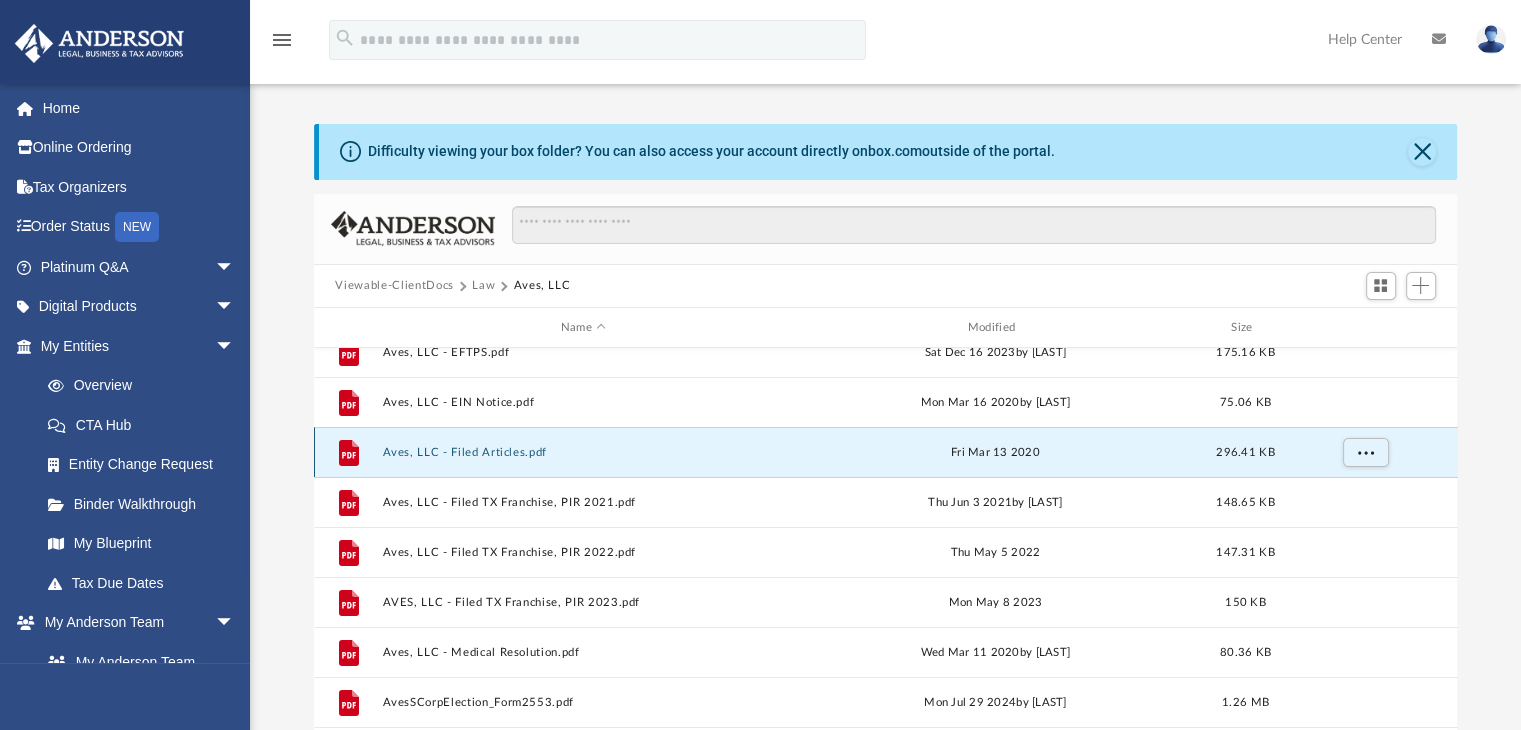 scroll, scrollTop: 285, scrollLeft: 0, axis: vertical 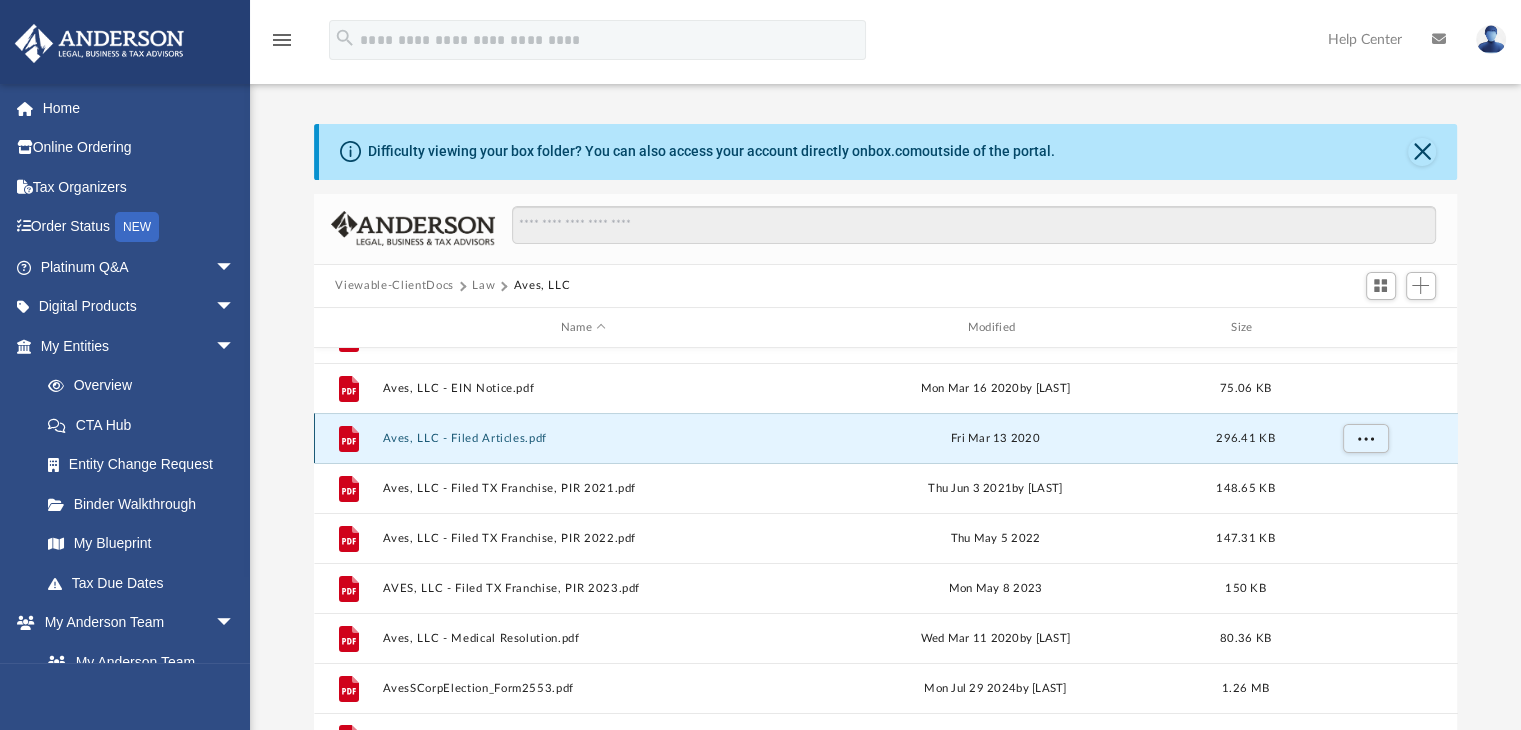 click on "Aves, LLC - Filed Articles.pdf" at bounding box center [583, 438] 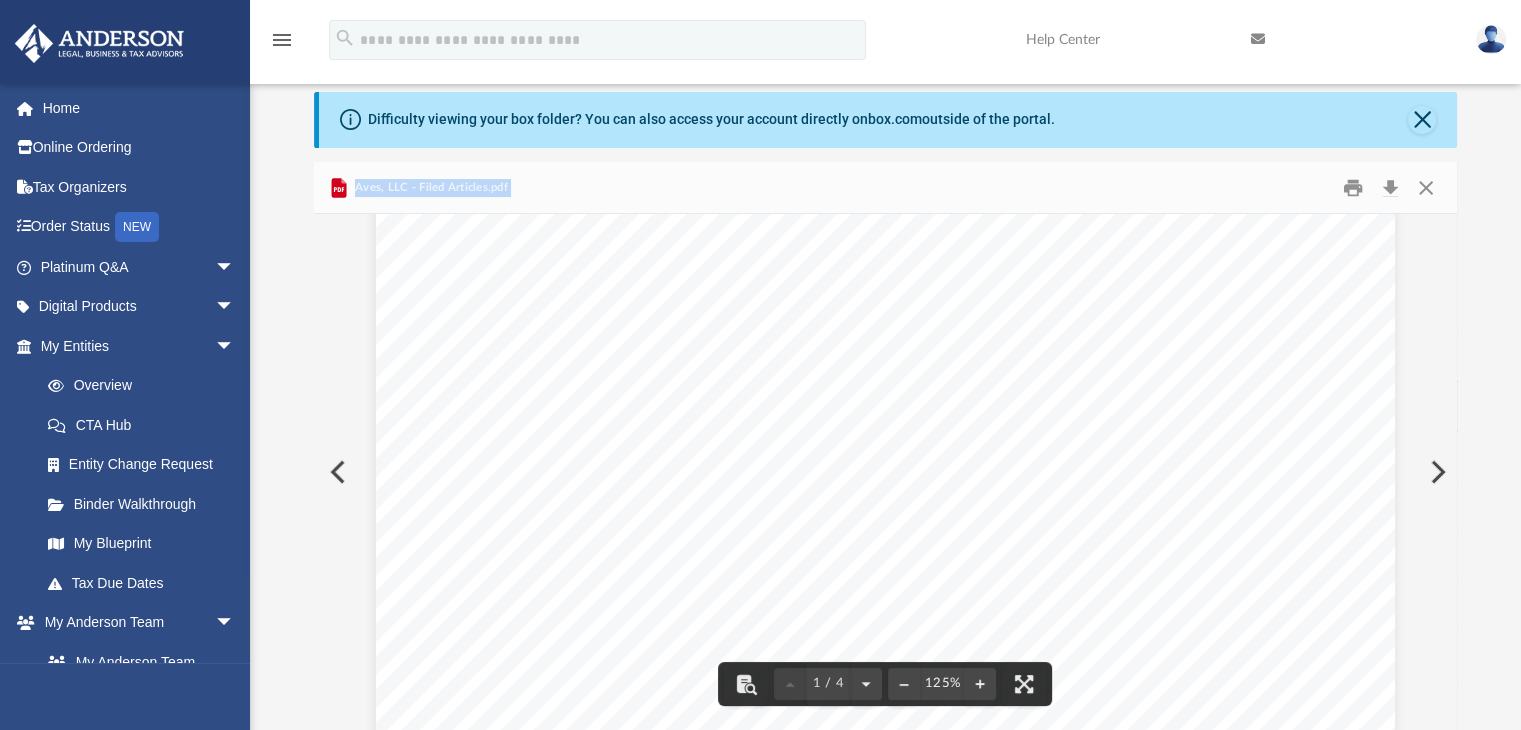 scroll, scrollTop: 0, scrollLeft: 0, axis: both 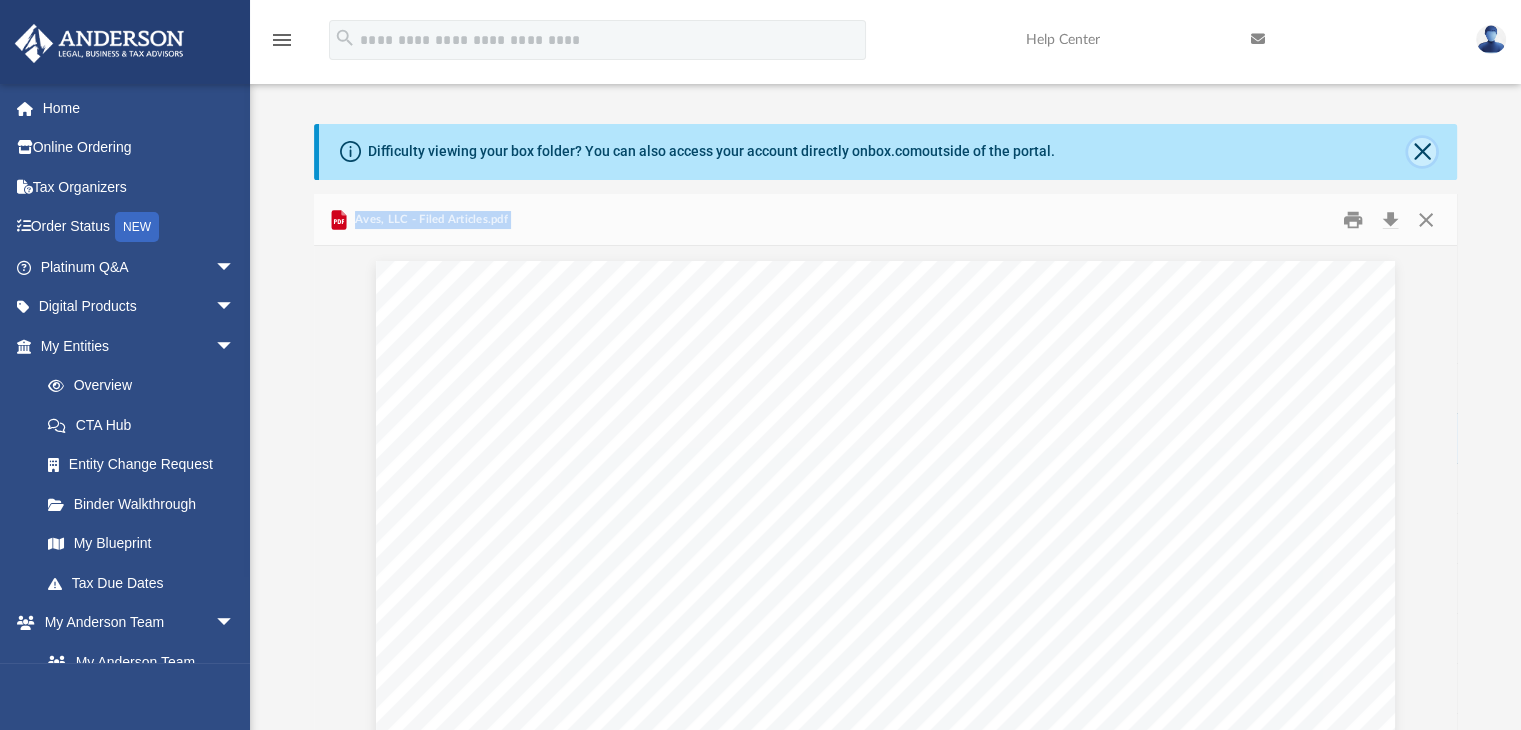 click 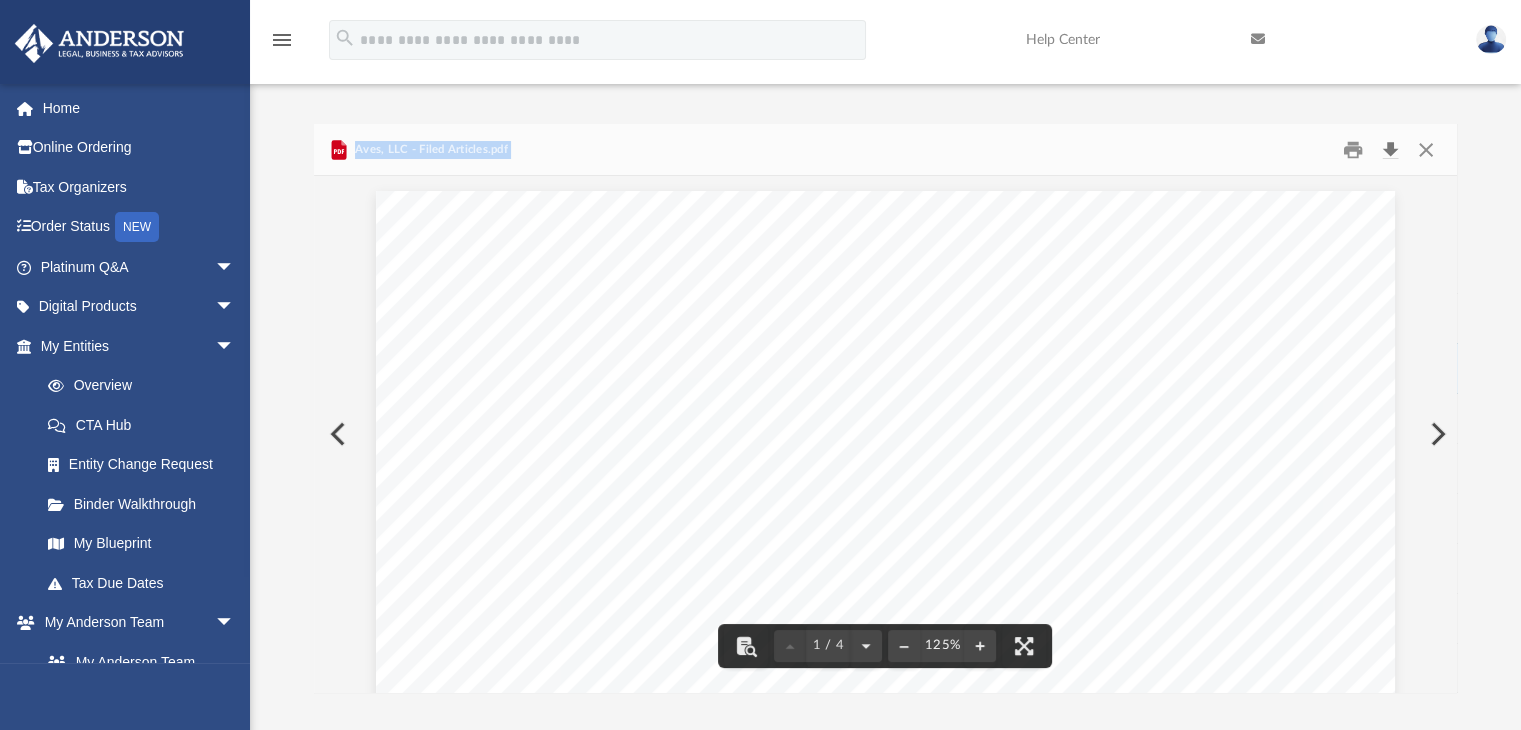 click at bounding box center (1391, 149) 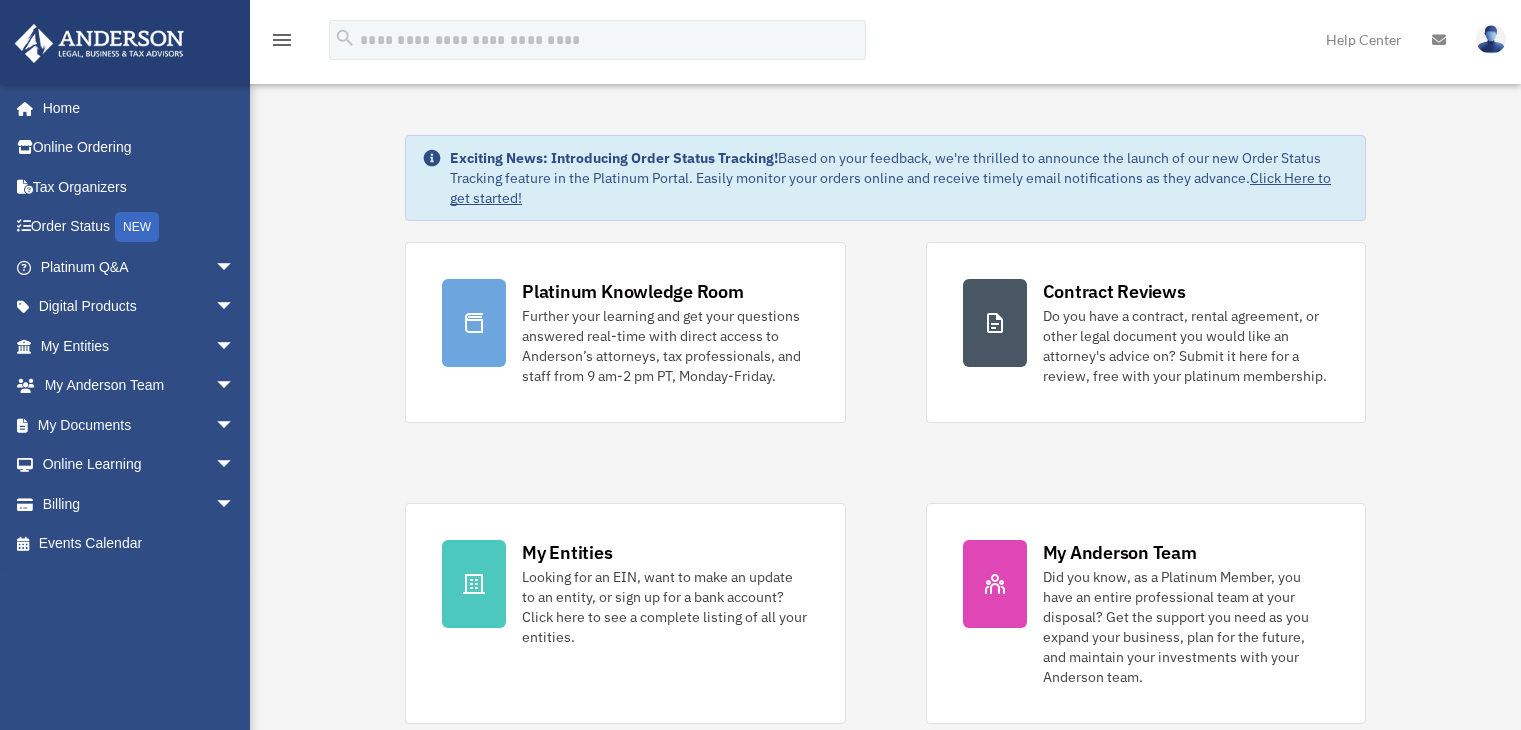 scroll, scrollTop: 0, scrollLeft: 0, axis: both 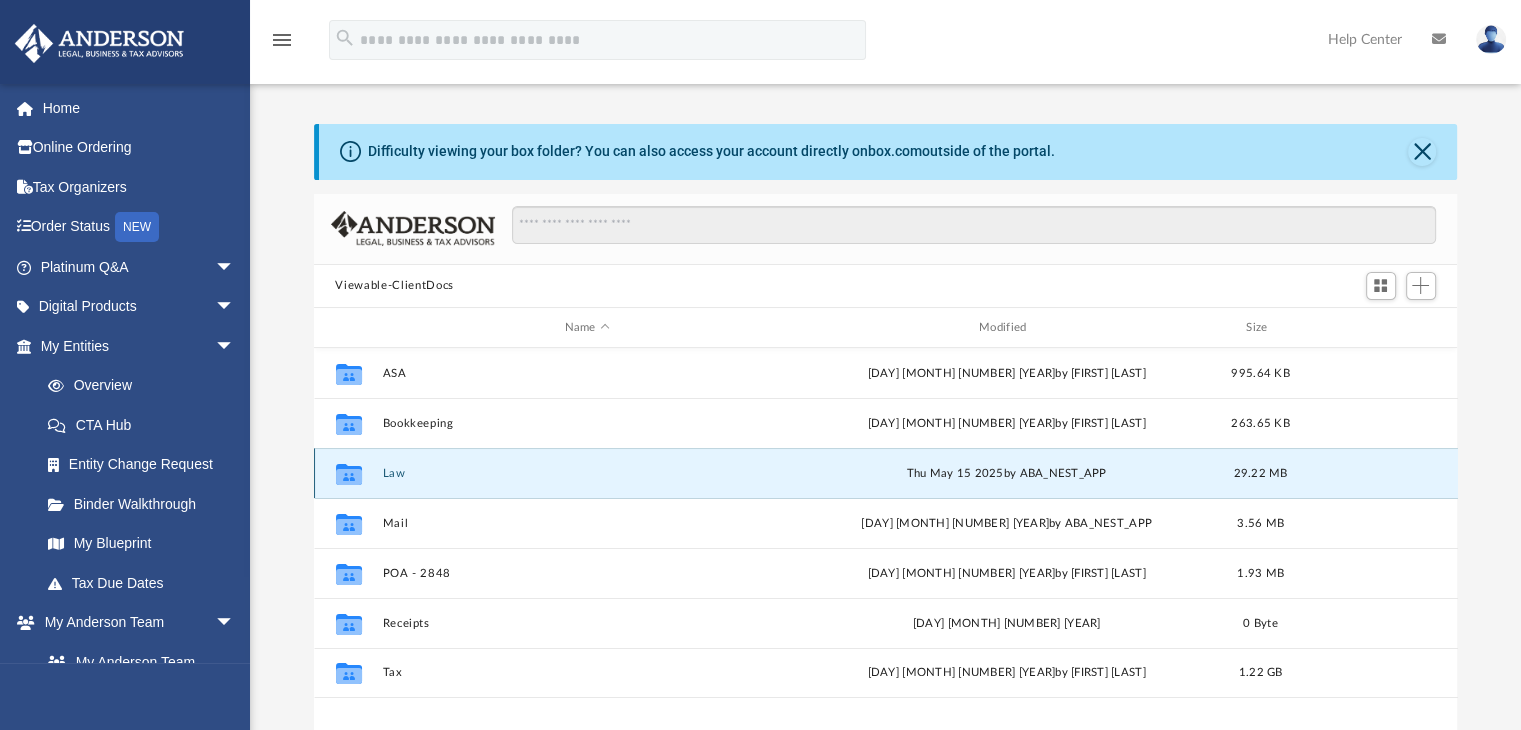 click on "Law" at bounding box center (587, 473) 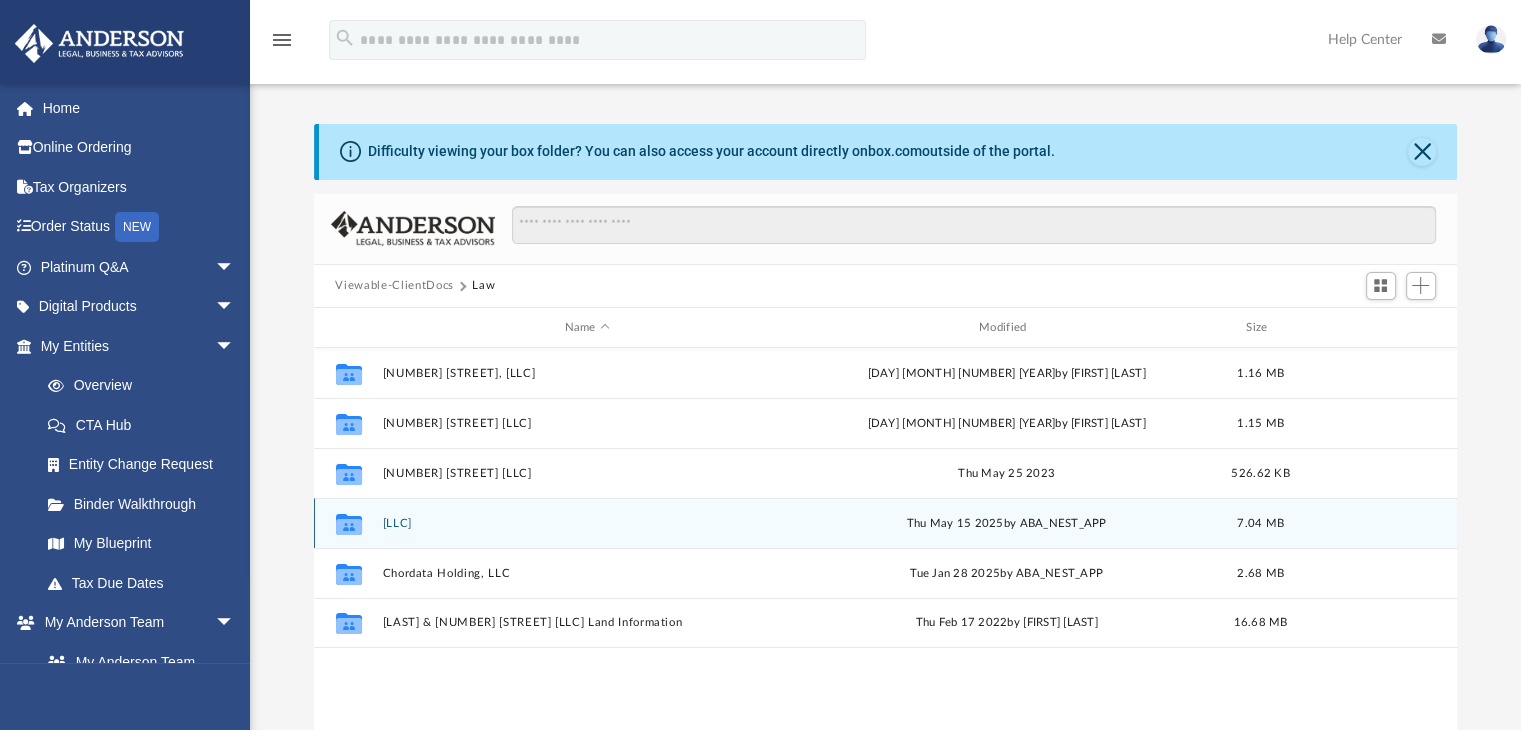 click on "[LLC]" at bounding box center (587, 523) 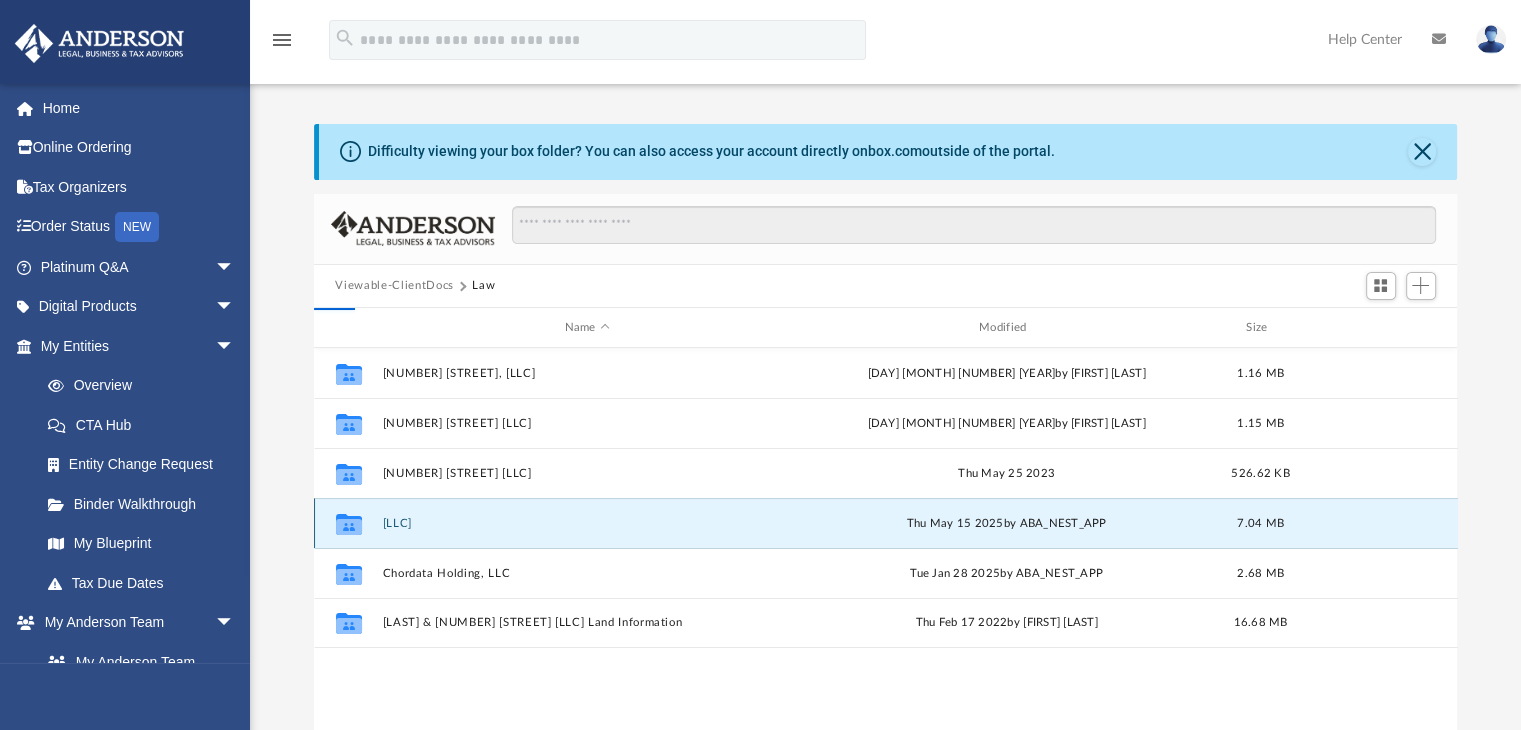 click on "[LLC]" at bounding box center [587, 523] 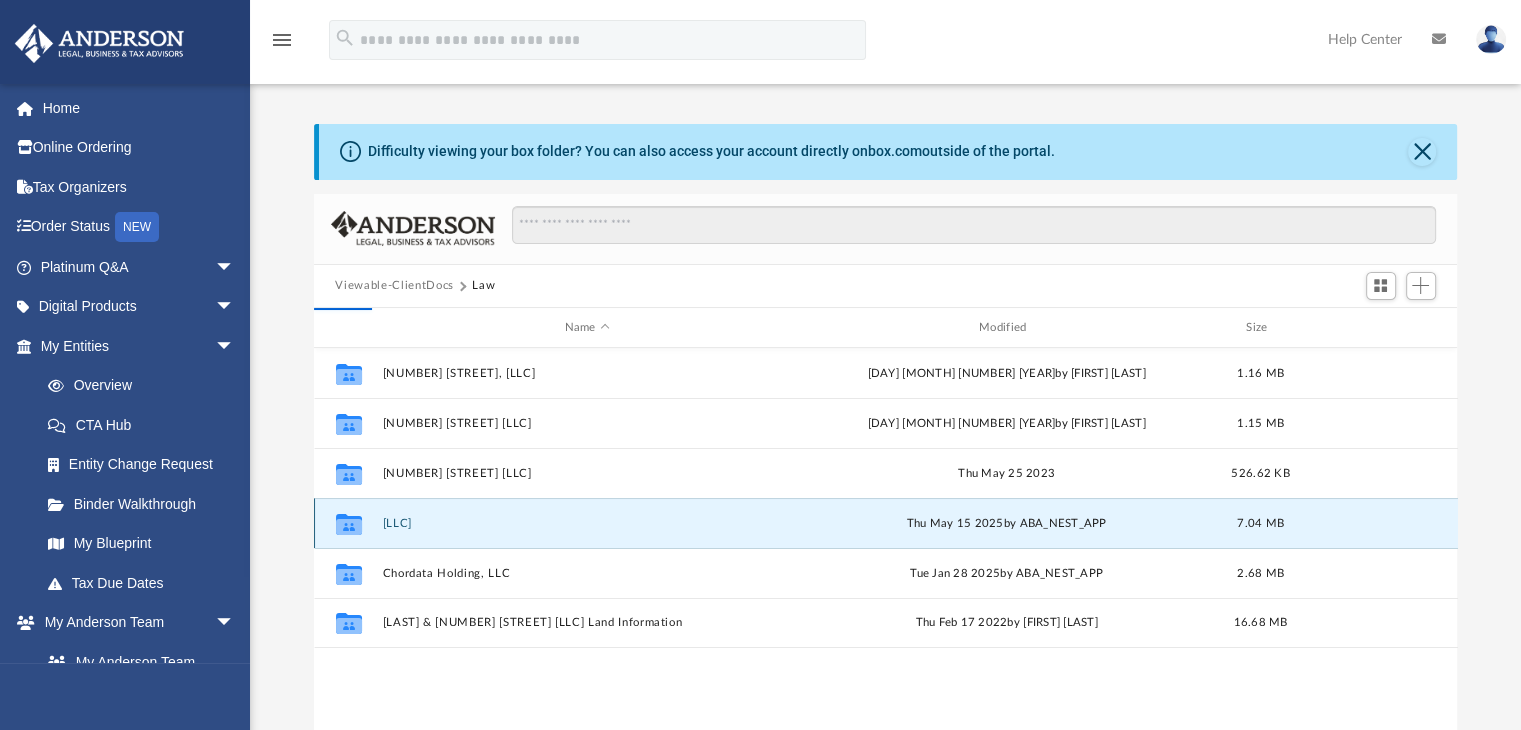 click on "[LLC]" at bounding box center [587, 523] 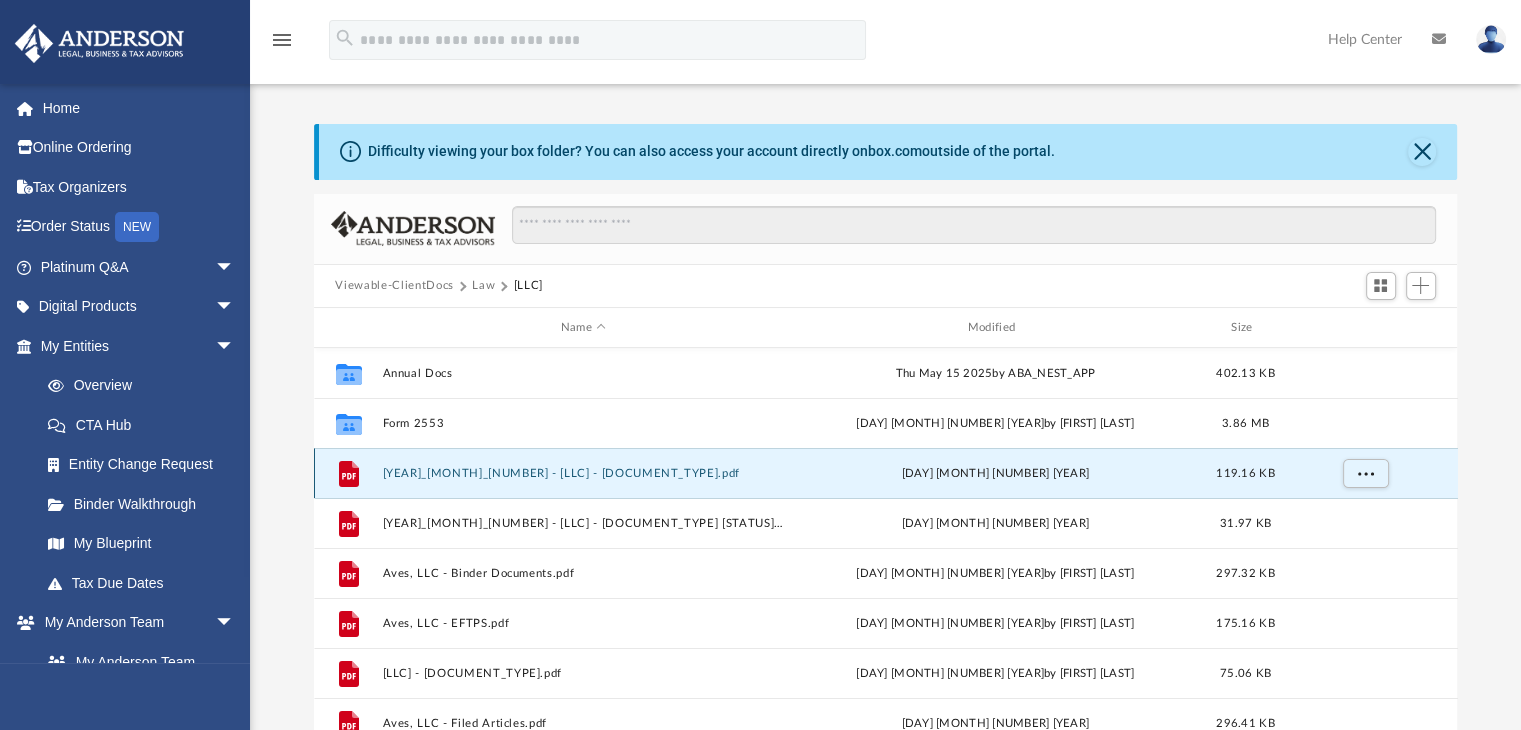 click on "[YEAR]_[MONTH]_[NUMBER] - [LLC] - [DOCUMENT_TYPE].pdf" at bounding box center (583, 473) 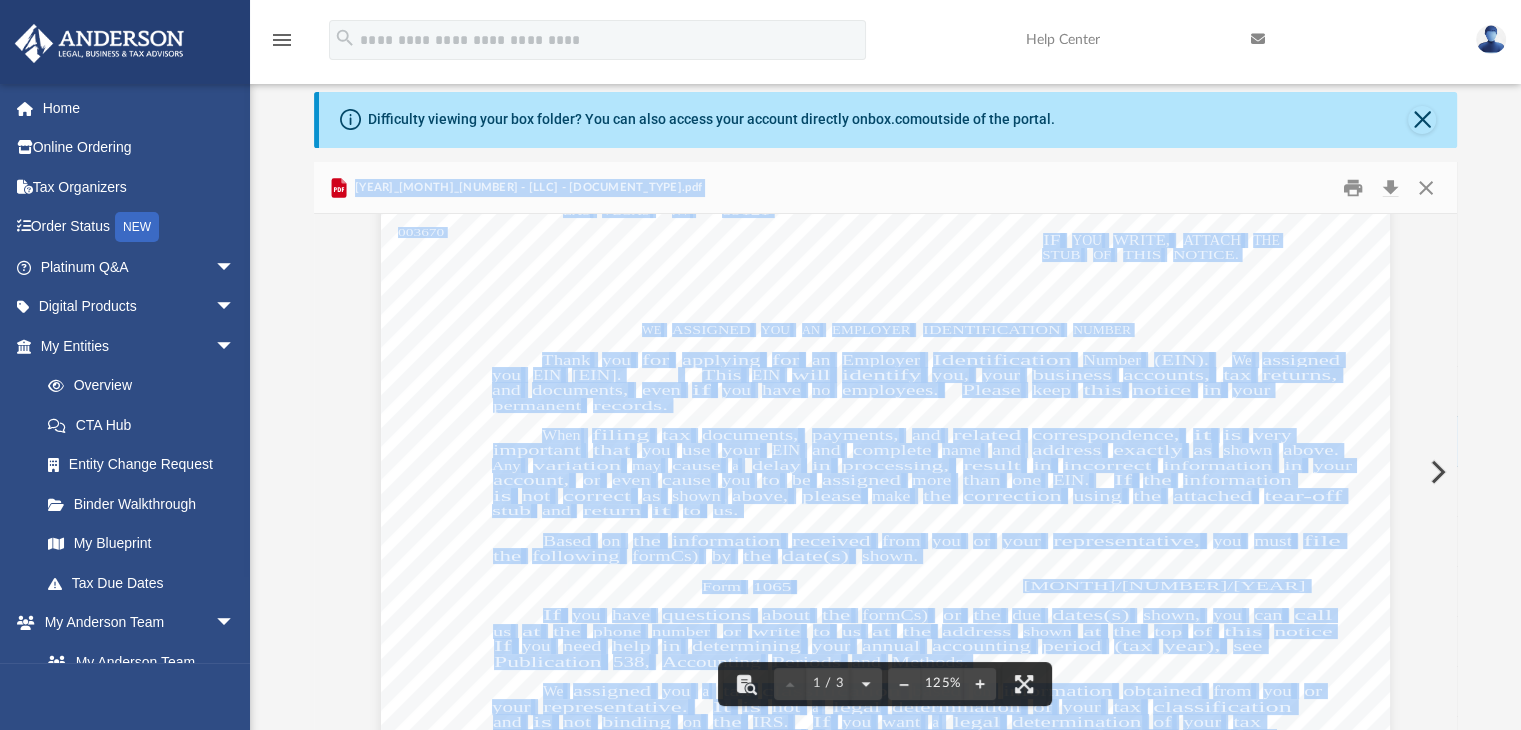 scroll, scrollTop: 0, scrollLeft: 0, axis: both 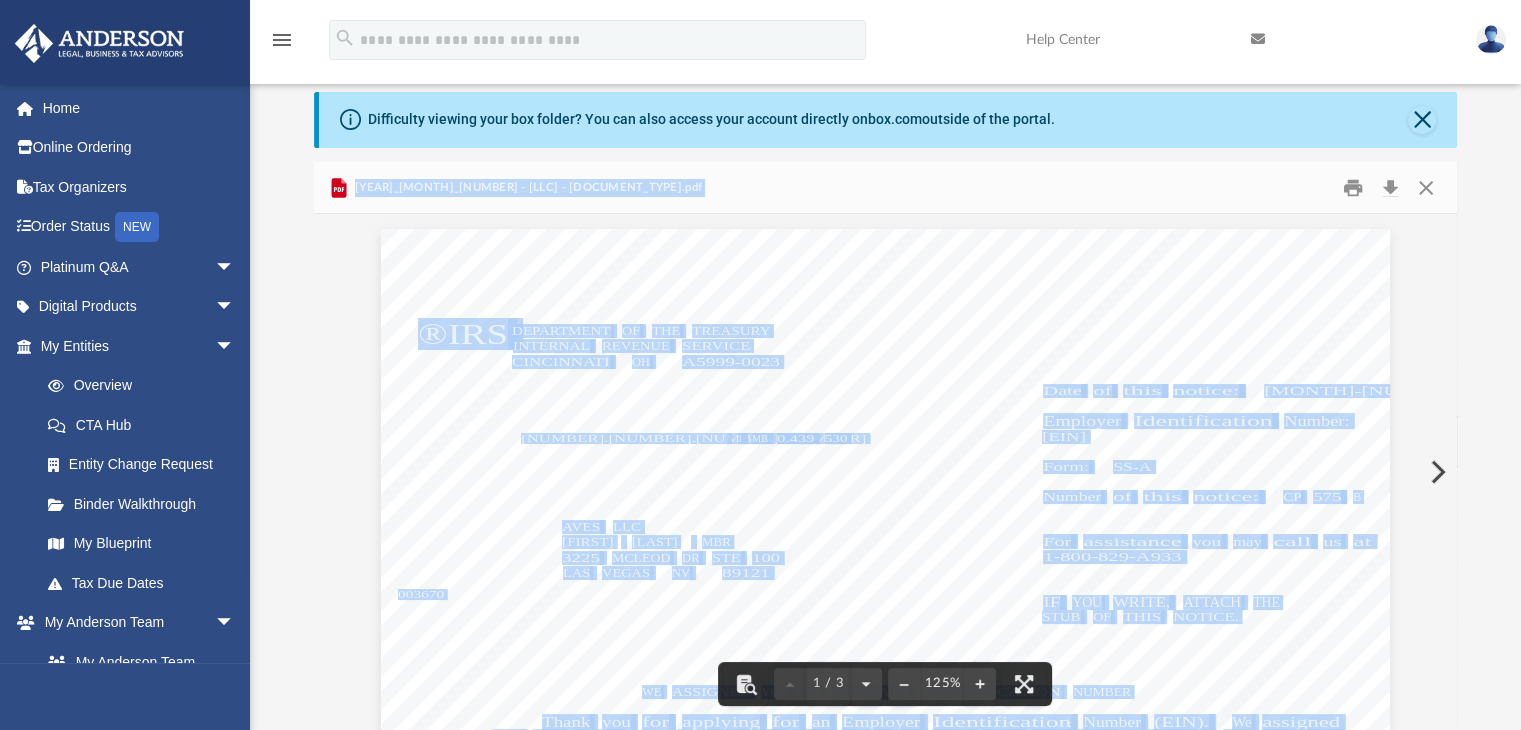click on "®IRS   DEPARTMENT   OF   THE   TREASURY INTERNAL   REVENUE   SERVICE CINCINNATI   OH   [POSTAL_CODE] [NUMBER] [NUMBER].[NUMBER].[NUMBER].[NUMBER]   [SIZE]   [SIZE]   [NUMBER] [LLC] [FIRST]   [LAST]   [INITIALS] [NUMBER]   [STREET]   [STE]   [NUMBER] [CITY]   [STATE]   [POSTAL_CODE] Date   of   this   notice:   [MONTH]-[NUMBER]-[YEAR] Employer   Identification   Number: [EIN] Form:   [FORM_TYPE] Number   of   this   notice:   [NOTICE_NUMBER] For   assistance   you   may   call   us   at [PHONE] IF   YOU   WRITE,   ATTACH   THE STUB   OF   THIS   NOTICE. WE   ASSIGNED   YOU   AN   EMPLOYER   IDENTIFICATION   NUMBER Thank   you   for   applying   for   an   Employer   Identification   Number   (EIN).   We   assigned you   EIN [EIN].   This   EIN   will   identify   you,   your   business   accounts,   tax   returns, and   documents,   even   if   you   have   no   employees.   Please   keep   this   notice   in   your permanent   records. When   filing   tax   documents,   payments,   and   related   correspondence,   it   is   very important   that" at bounding box center (885, 886) 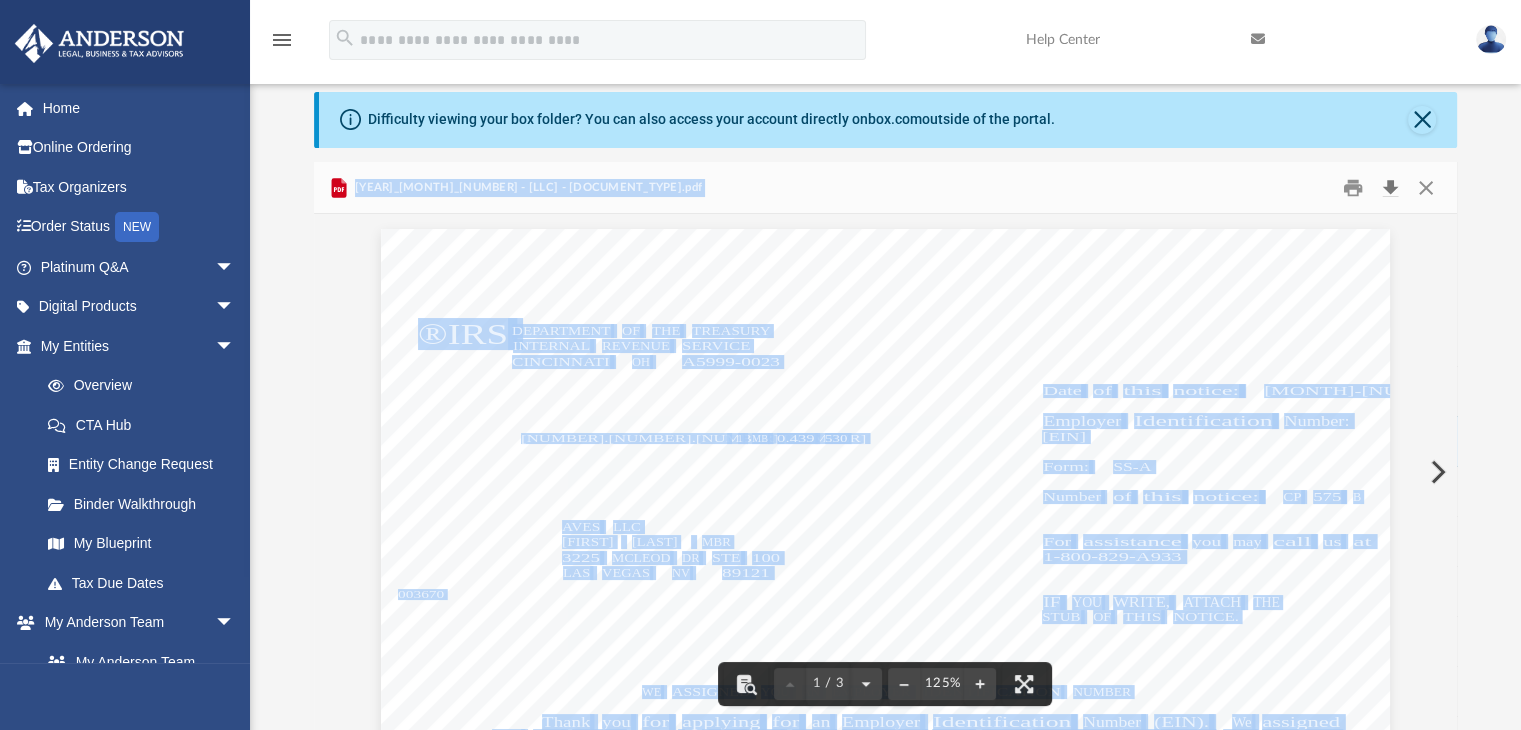 click at bounding box center (1391, 187) 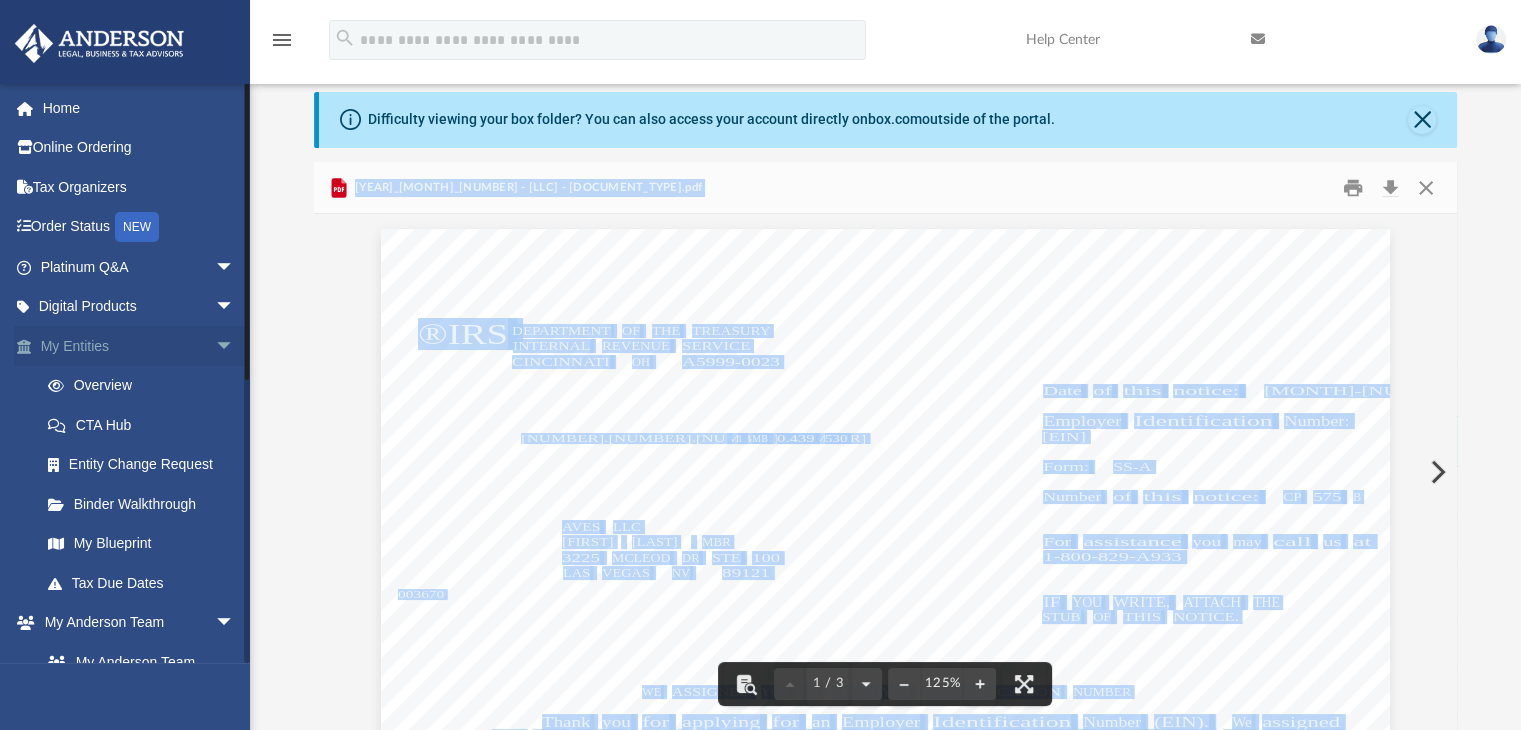 click on "My Entities arrow_drop_down" at bounding box center [139, 346] 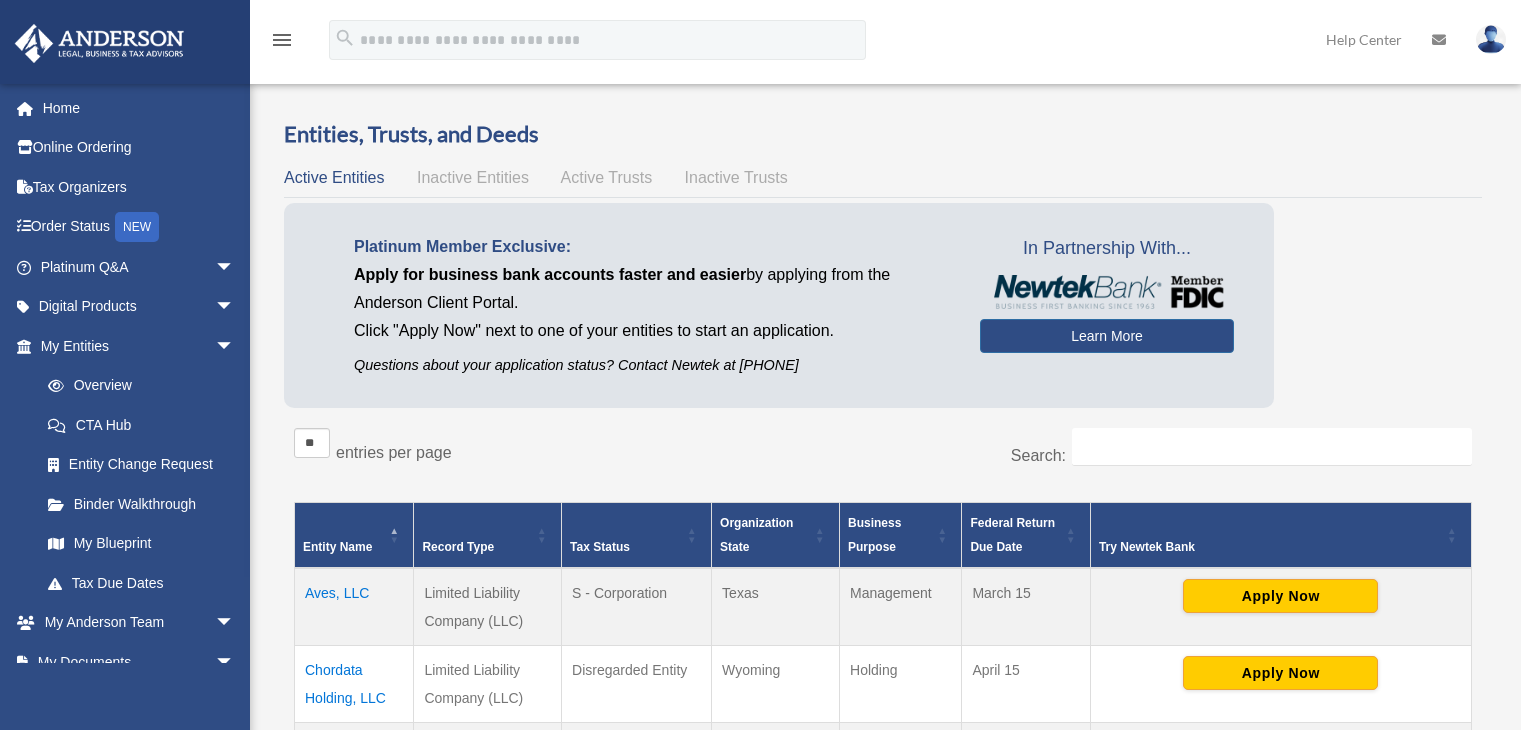 scroll, scrollTop: 0, scrollLeft: 0, axis: both 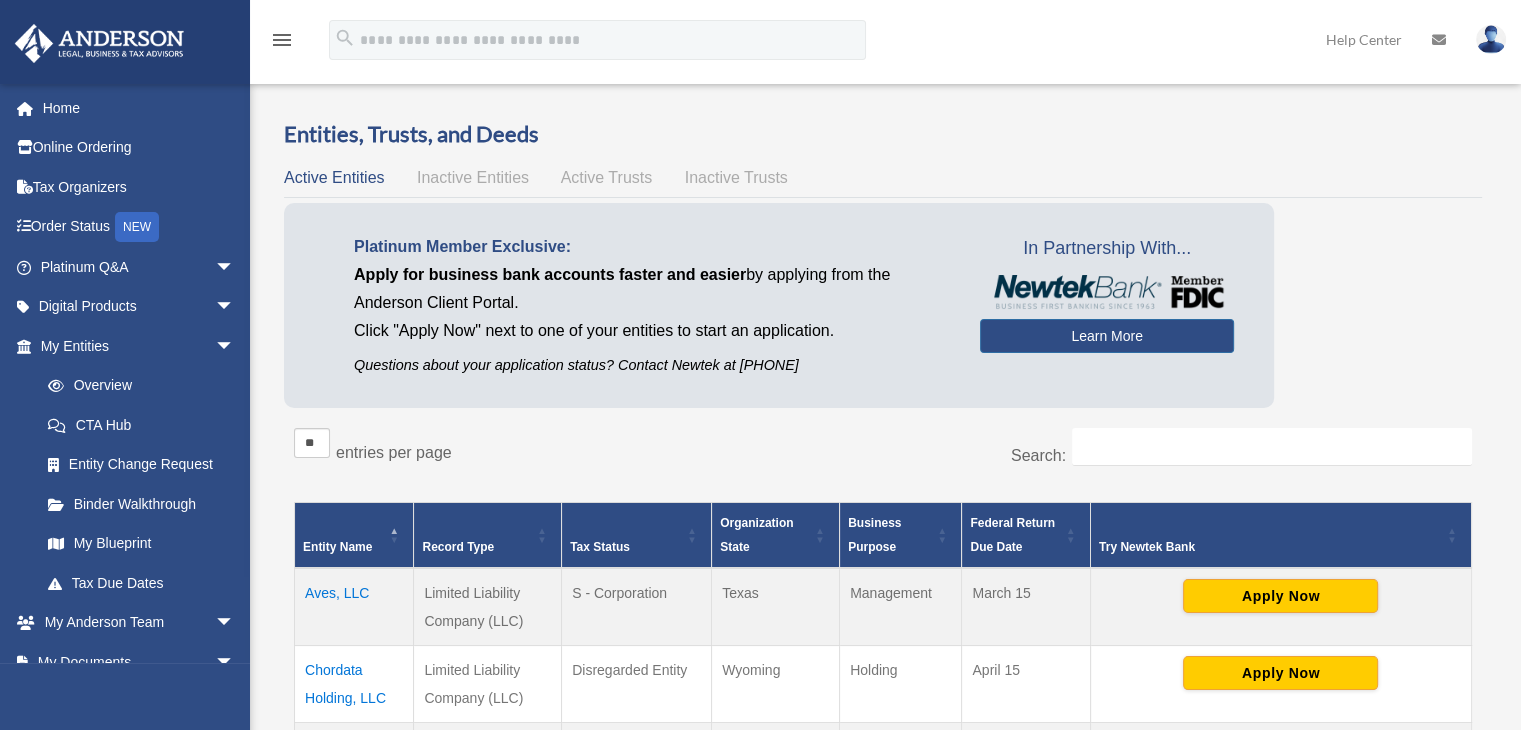 click at bounding box center [1491, 39] 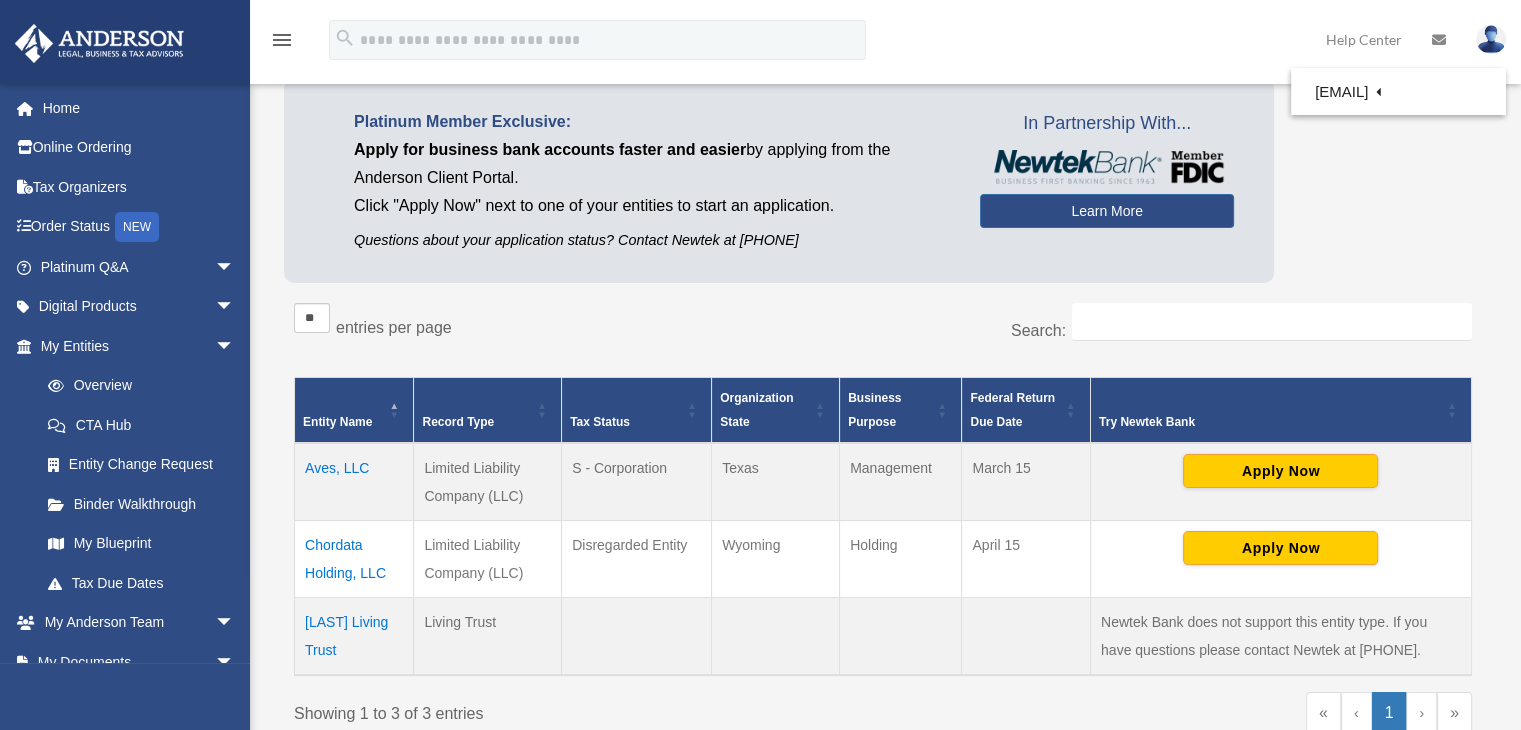scroll, scrollTop: 0, scrollLeft: 0, axis: both 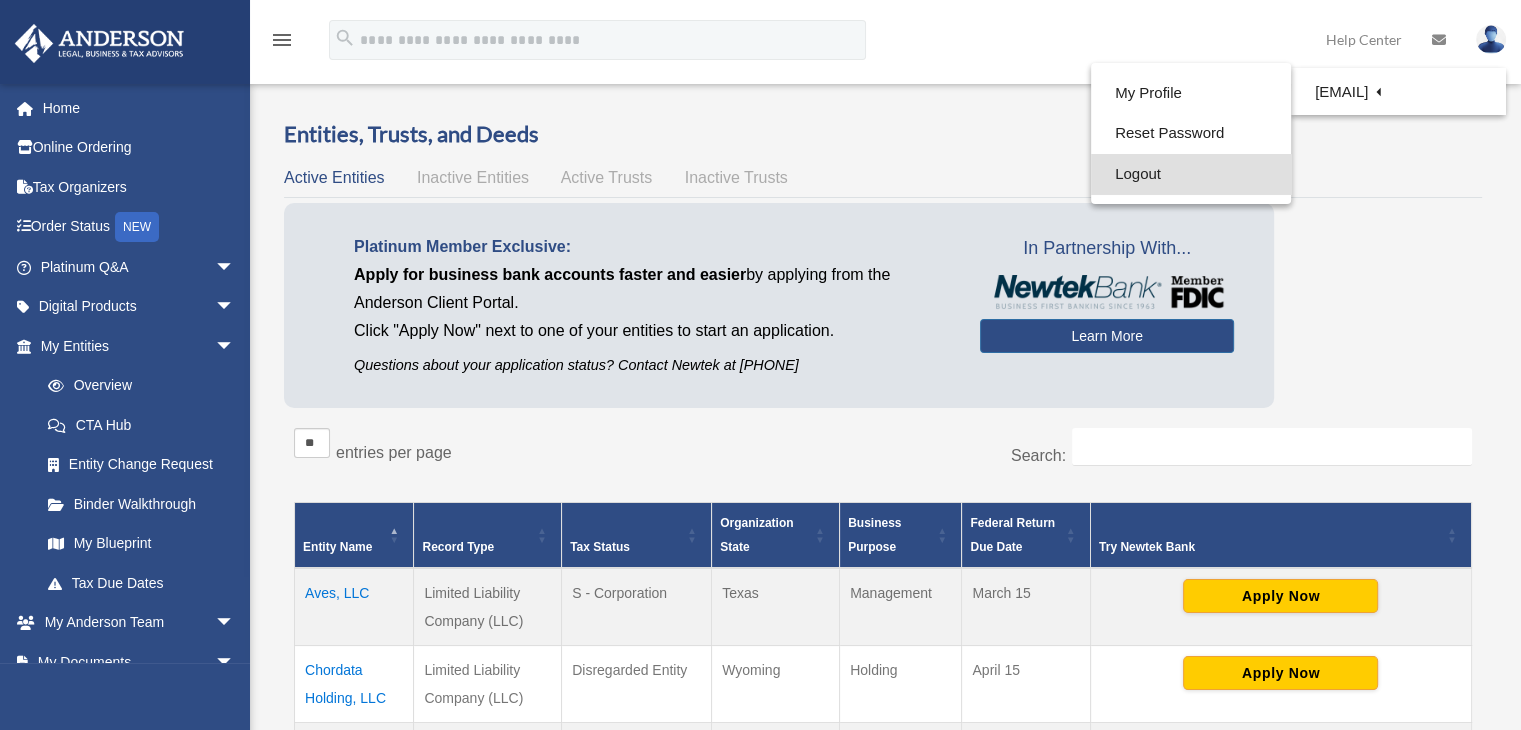 click on "Logout" at bounding box center (1191, 174) 